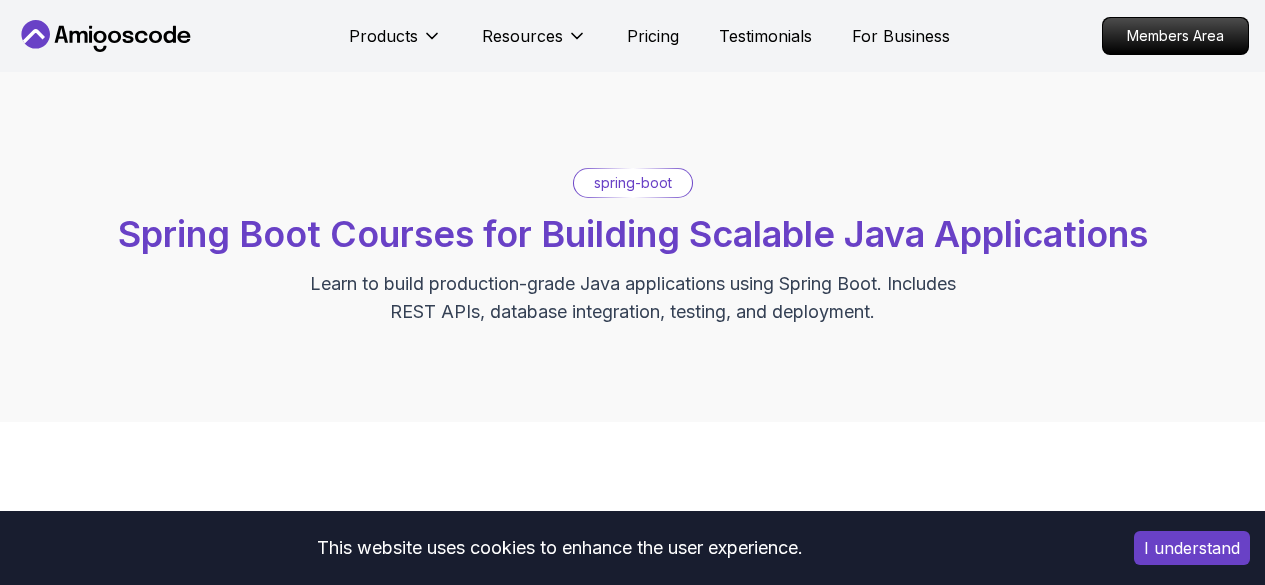 scroll, scrollTop: 0, scrollLeft: 0, axis: both 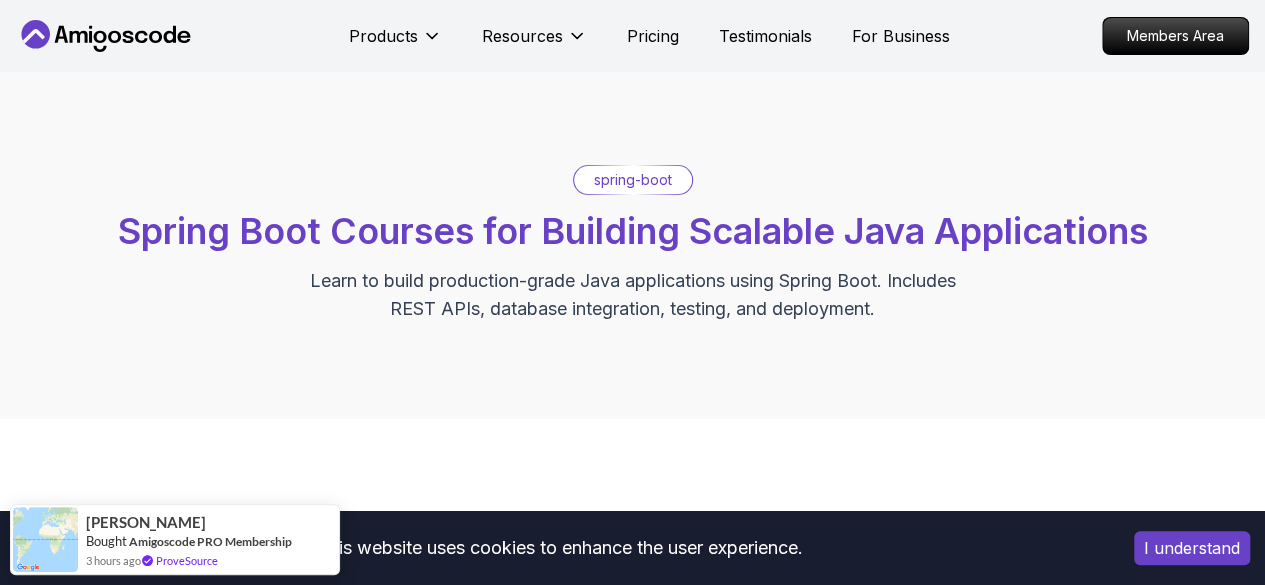 click on "This website uses cookies to enhance the user experience. I understand Products Resources Pricing Testimonials For Business Members Area Products Resources Pricing Testimonials For Business Members Area spring-boot Spring Boot Courses for Building Scalable Java Applications Learn to build production-grade Java applications using Spring Boot. Includes REST APIs, database integration, testing, and deployment. Filters Filters Type Course Build Price Pro Free Instructors Nelson Djalo Richard Abz Duration 0-1 Hour 1-3 Hours +3 Hours Track Front End Back End Dev Ops Full Stack Level Junior Mid-level Senior 5.18h Advanced Spring Boot Pro Dive deep into Spring Boot with our advanced course, designed to take your skills from intermediate to expert level. 3.30h Building APIs with Spring Boot Pro Learn to build robust, scalable APIs with Spring Boot, mastering REST principles, JSON handling, and embedded server configuration. 1.67h NEW Spring Boot for Beginners 6.65h NEW Spring Data JPA Pro 2.73h JUST RELEASED Pro 1.45h" at bounding box center (632, 1836) 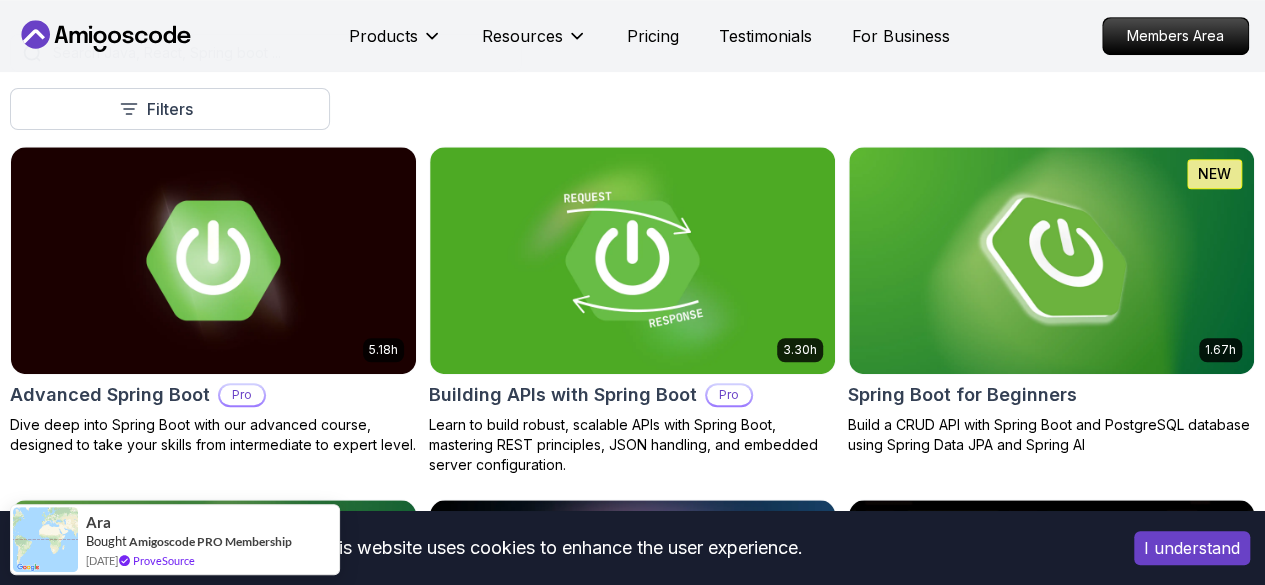 scroll, scrollTop: 487, scrollLeft: 0, axis: vertical 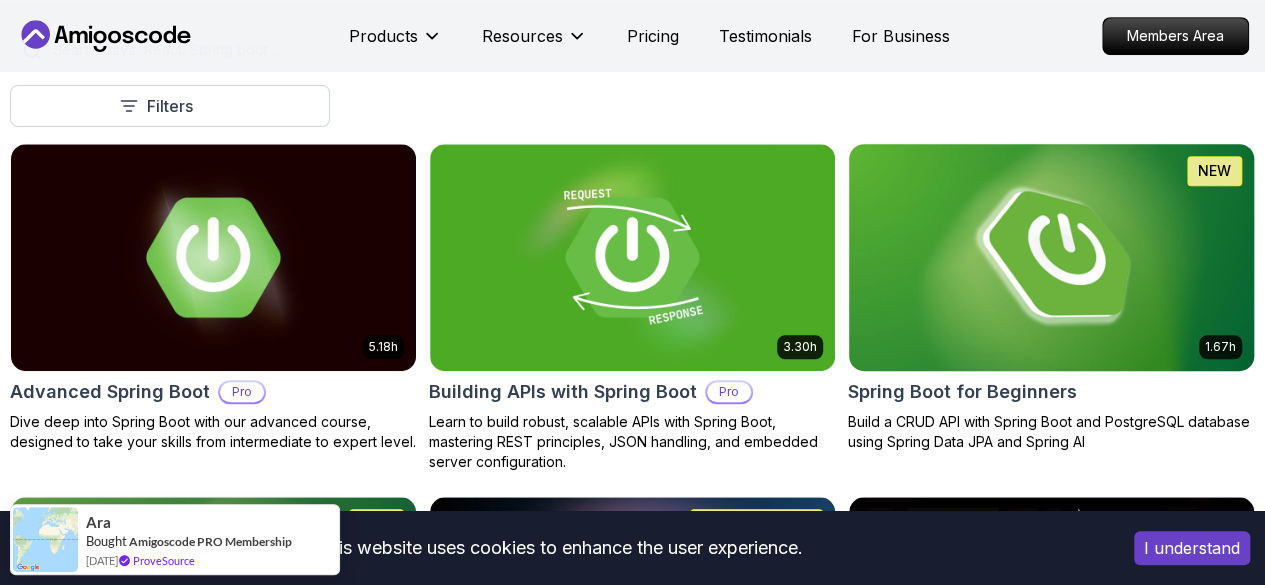 click at bounding box center (1051, 257) 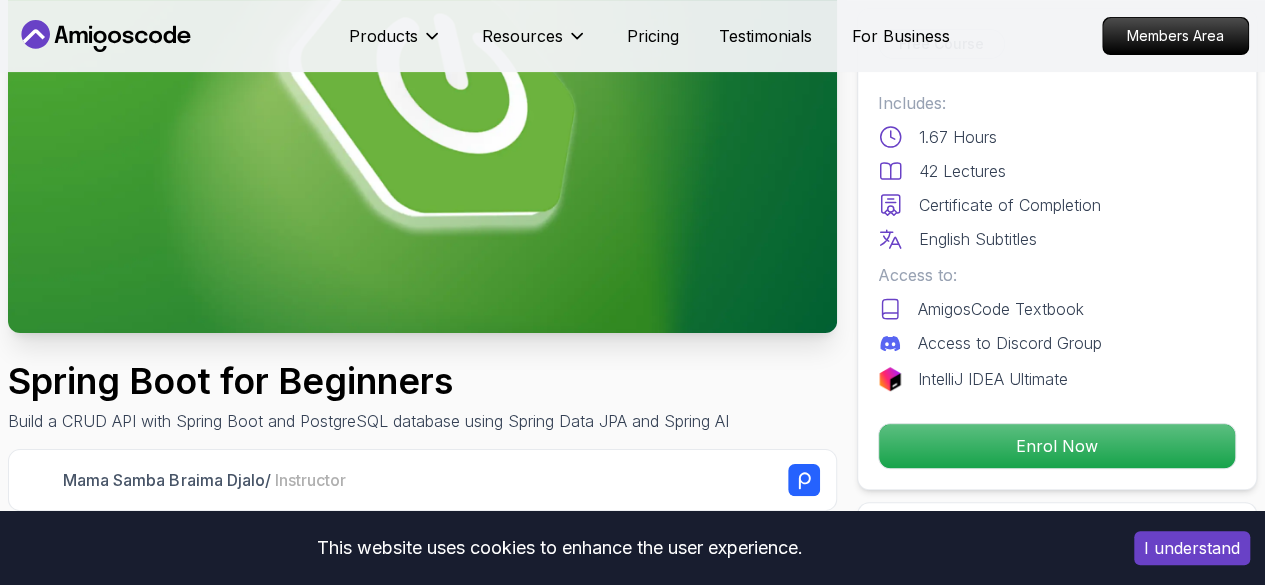 scroll, scrollTop: 0, scrollLeft: 0, axis: both 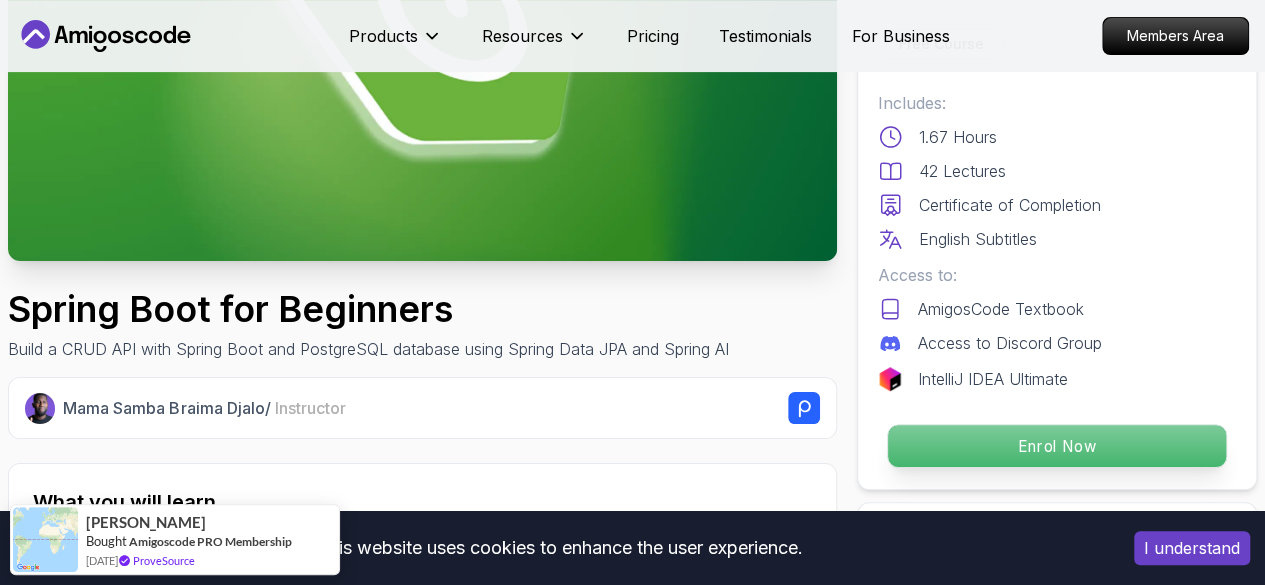 click on "Enrol Now" at bounding box center [1057, 446] 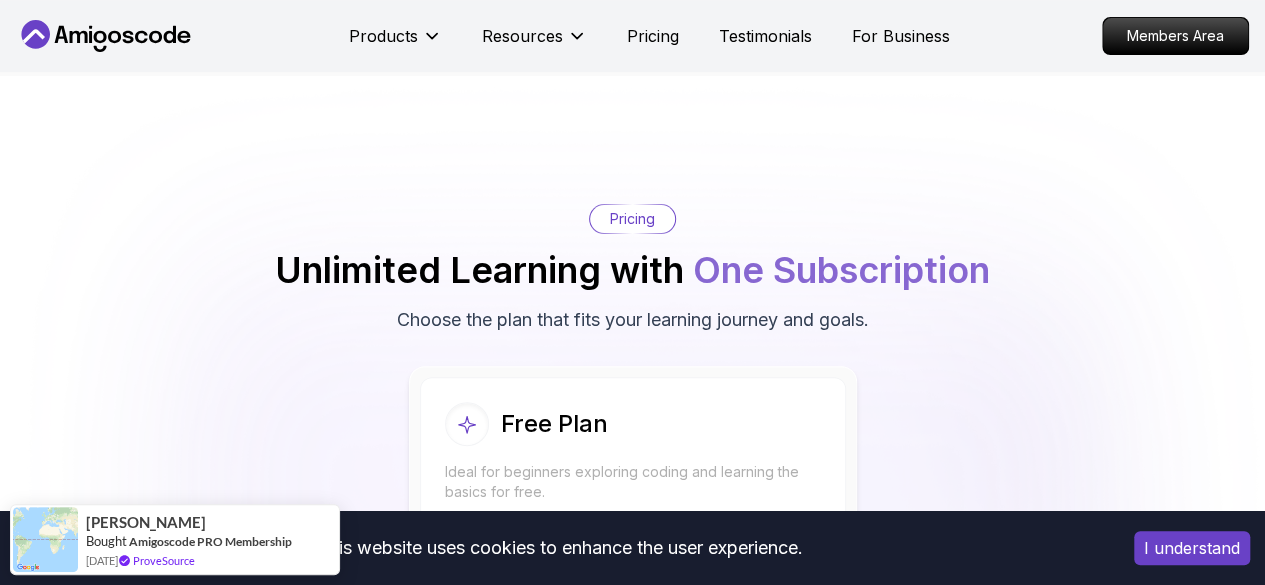 scroll, scrollTop: 3951, scrollLeft: 0, axis: vertical 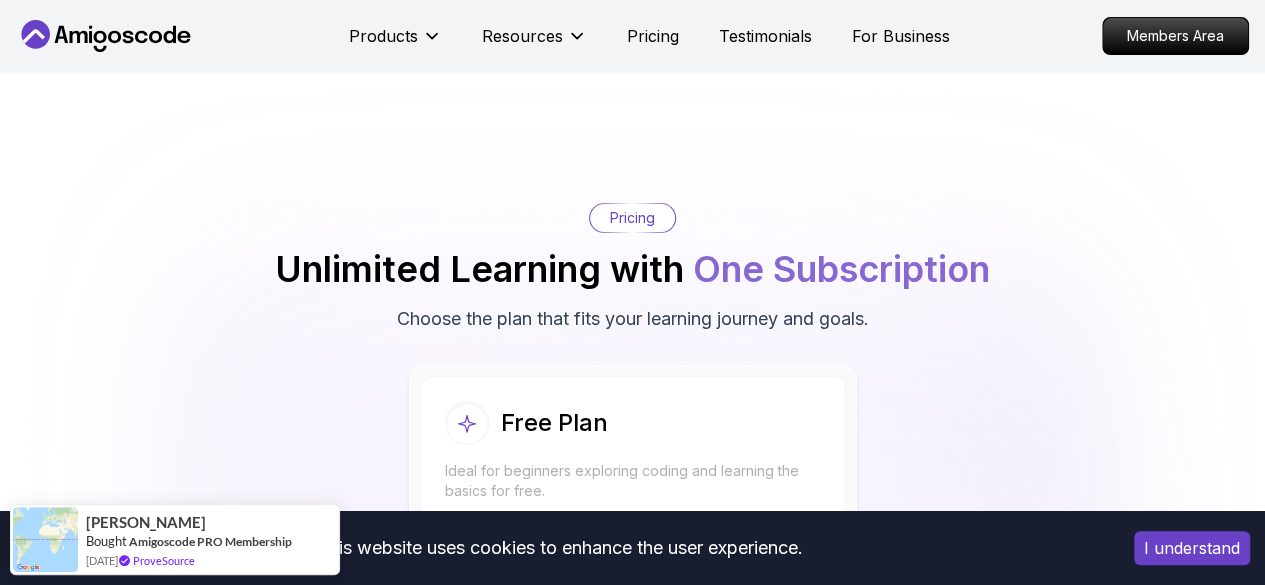 click on "One Subscription" at bounding box center [841, 269] 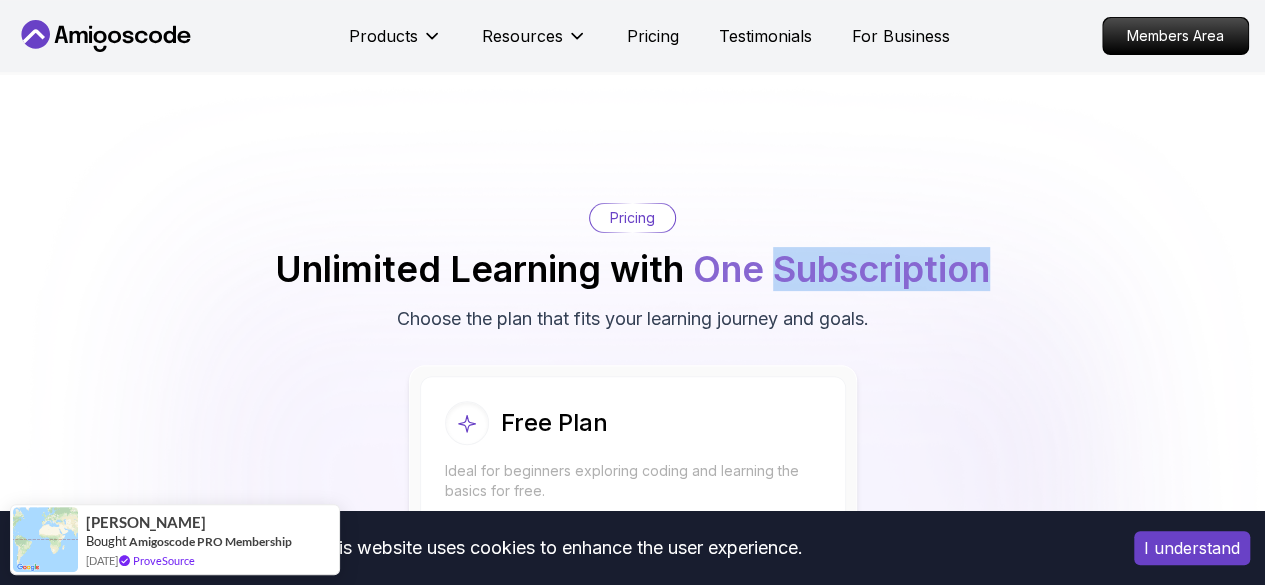 click on "One Subscription" at bounding box center [841, 269] 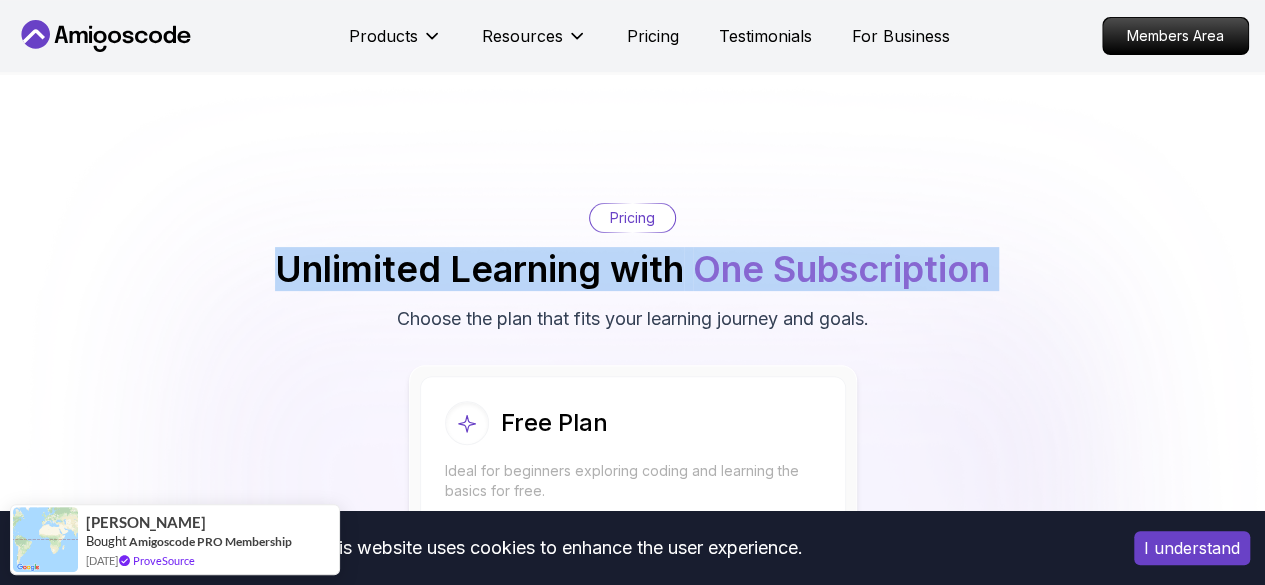 click on "One Subscription" at bounding box center (841, 269) 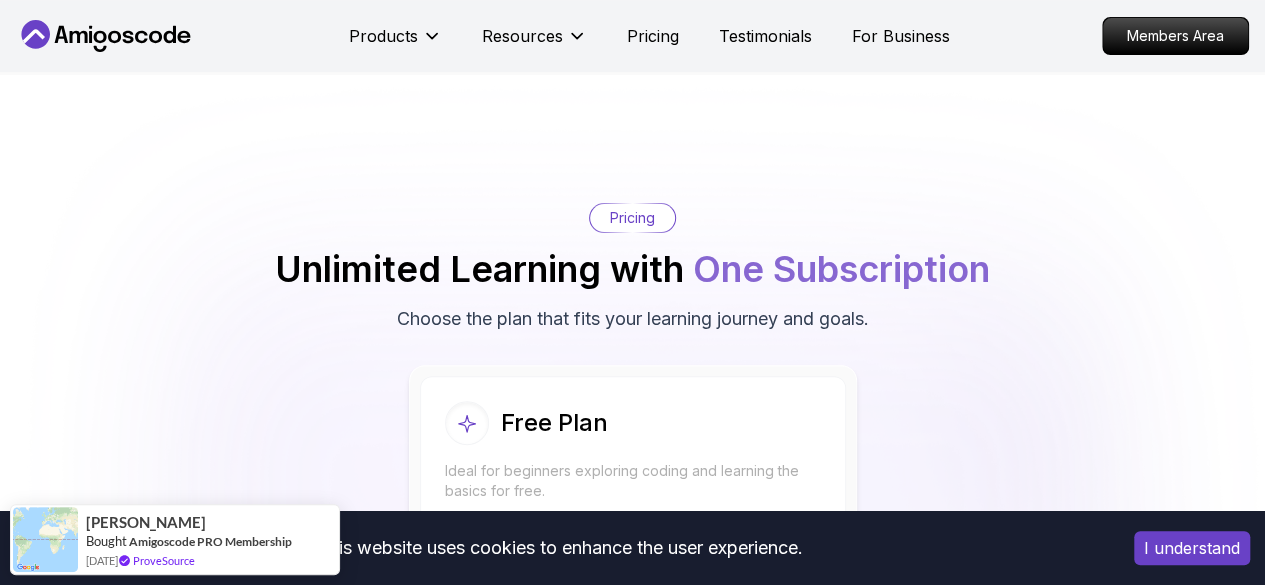 click on "Pricing" at bounding box center [632, 218] 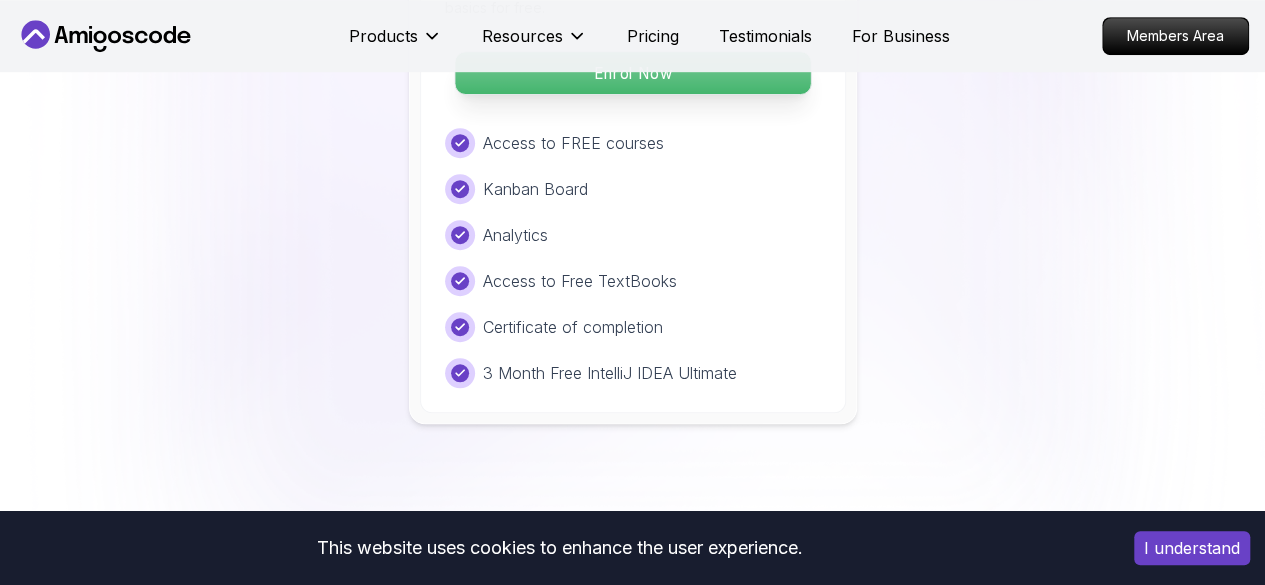 scroll, scrollTop: 4435, scrollLeft: 0, axis: vertical 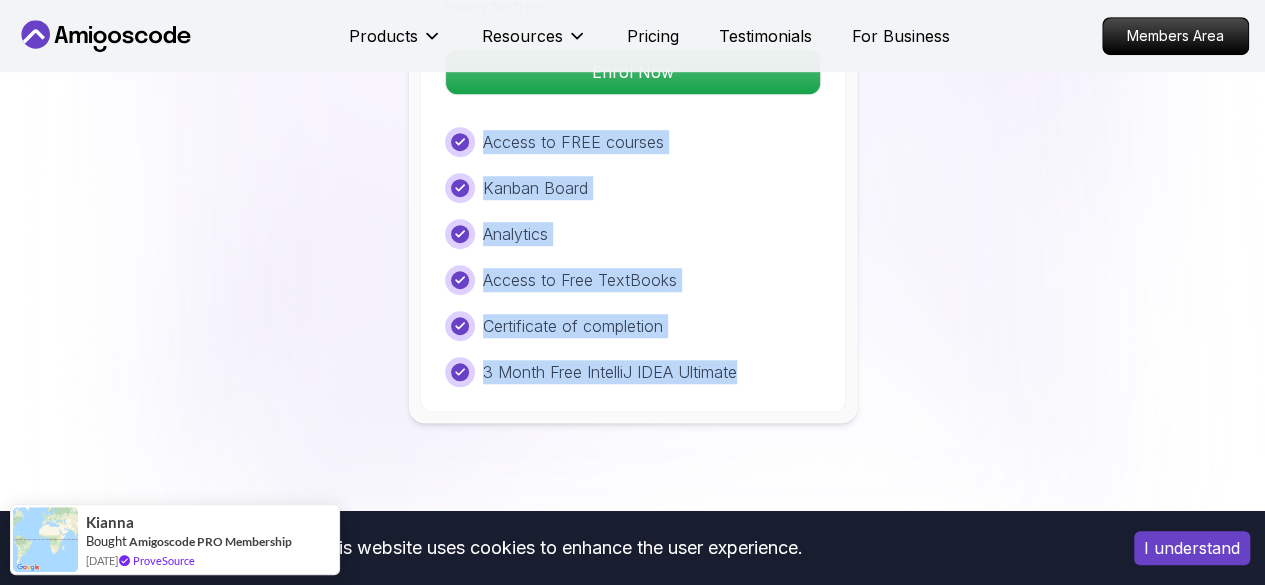 drag, startPoint x: 445, startPoint y: 126, endPoint x: 773, endPoint y: 405, distance: 430.61005 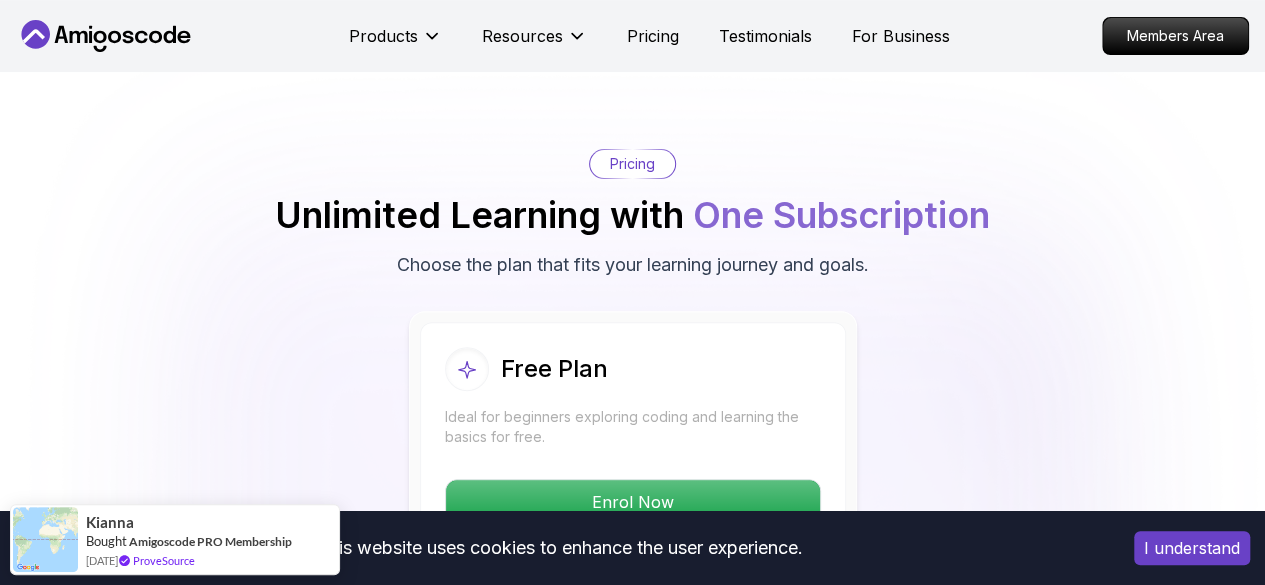 scroll, scrollTop: 4008, scrollLeft: 0, axis: vertical 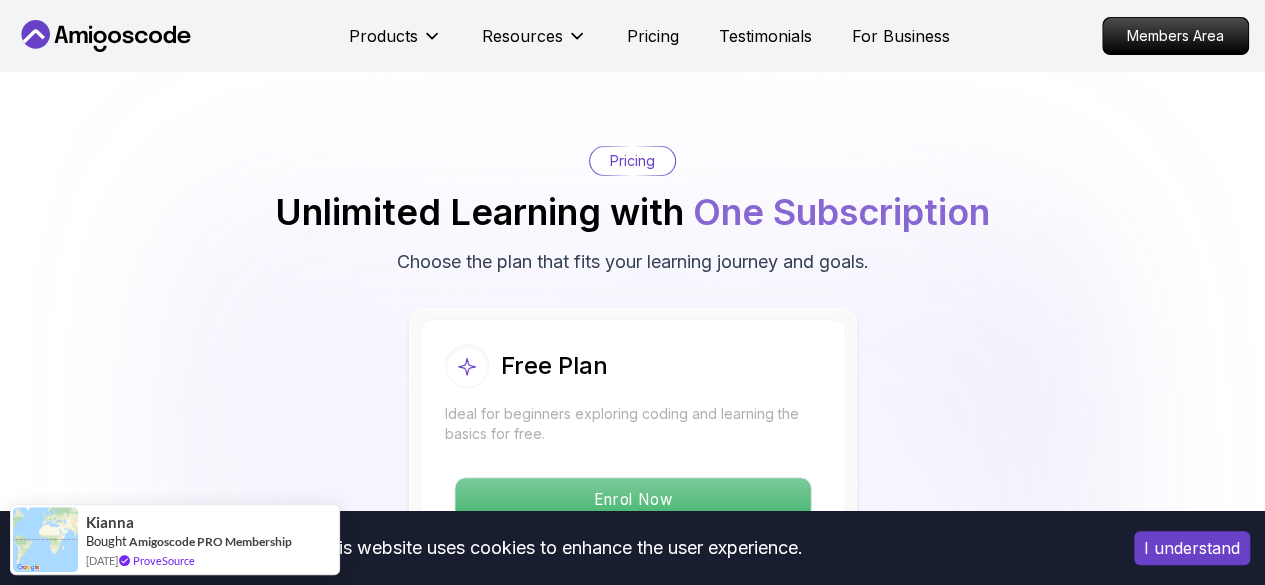 click on "Enrol Now" at bounding box center (632, 499) 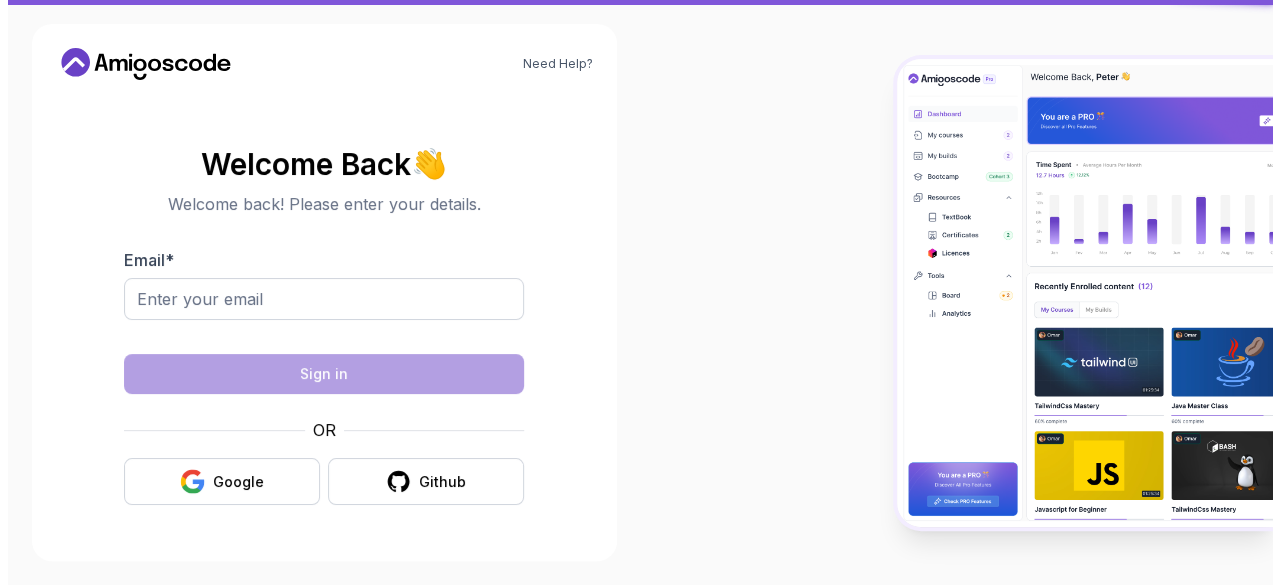 scroll, scrollTop: 0, scrollLeft: 0, axis: both 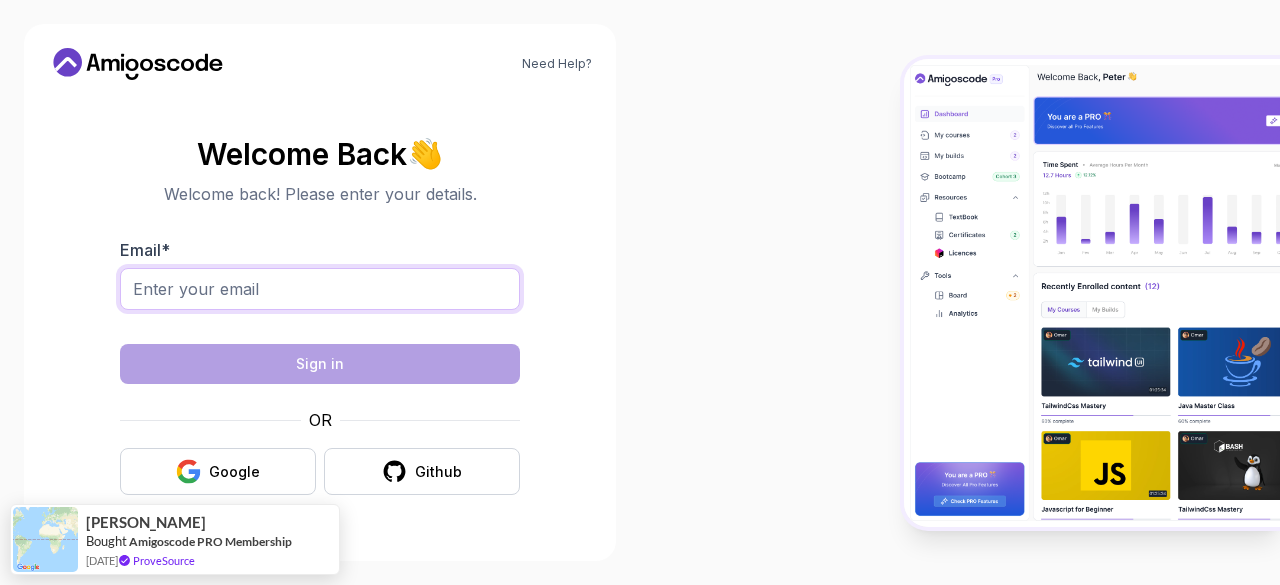 click on "Email *" at bounding box center [320, 289] 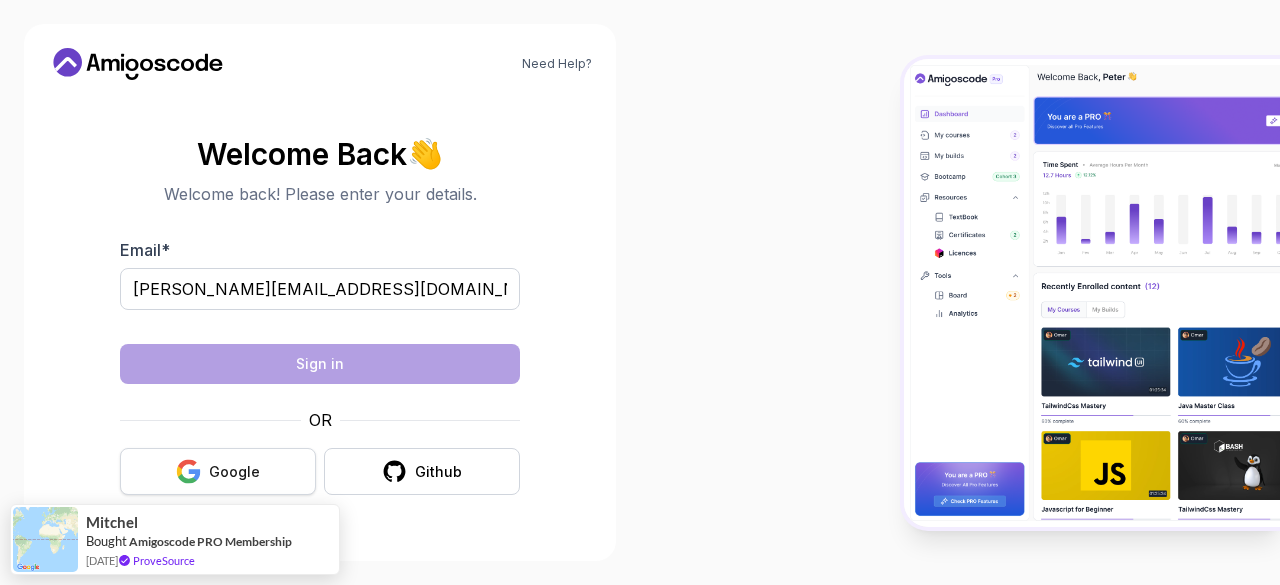 click on "Google" at bounding box center [218, 471] 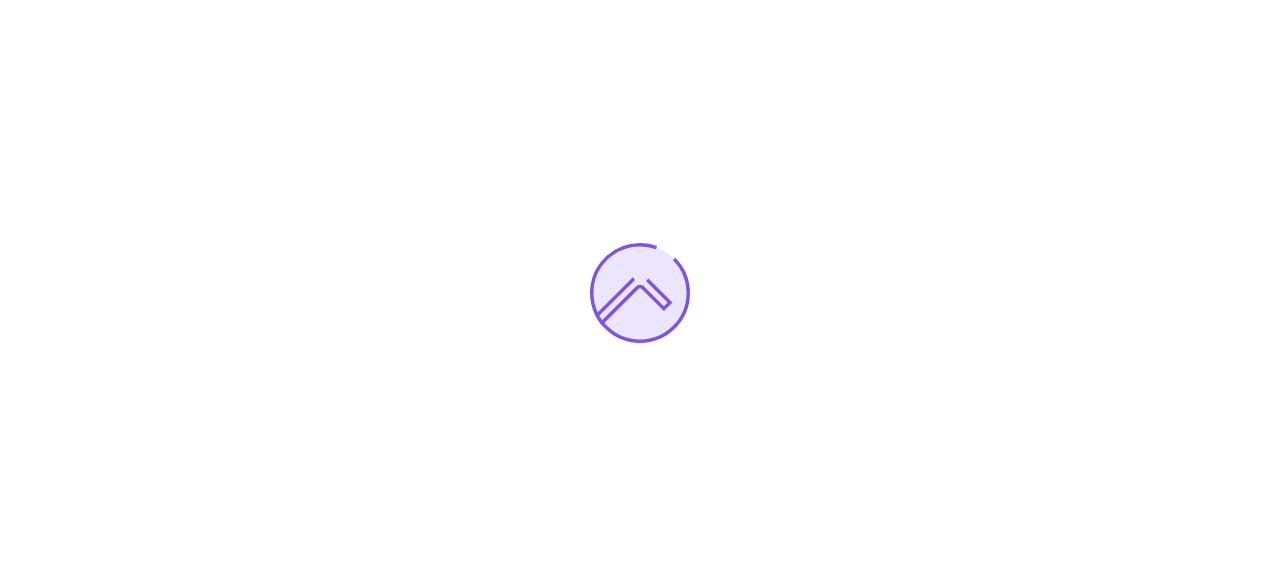 scroll, scrollTop: 0, scrollLeft: 0, axis: both 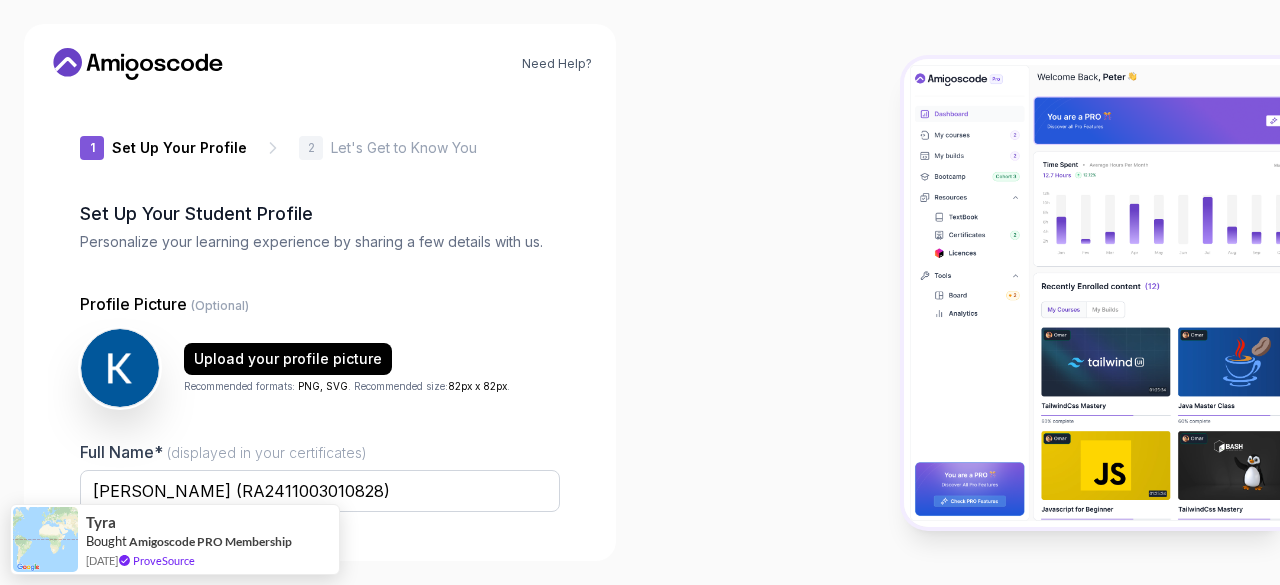 type on "vividhawk858ba" 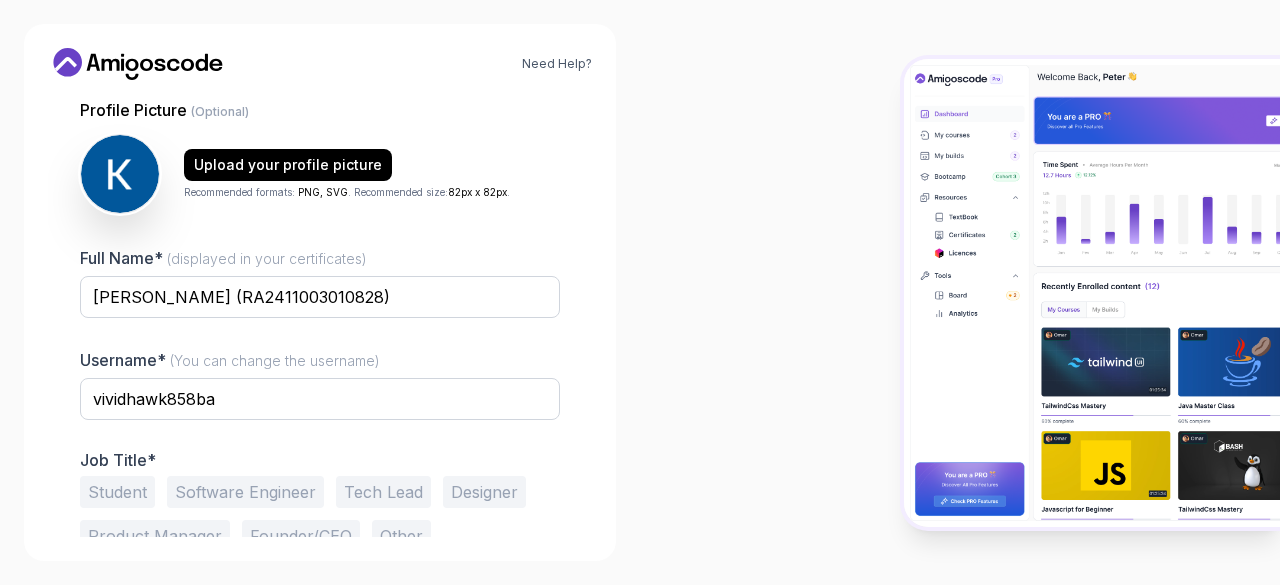 scroll, scrollTop: 247, scrollLeft: 0, axis: vertical 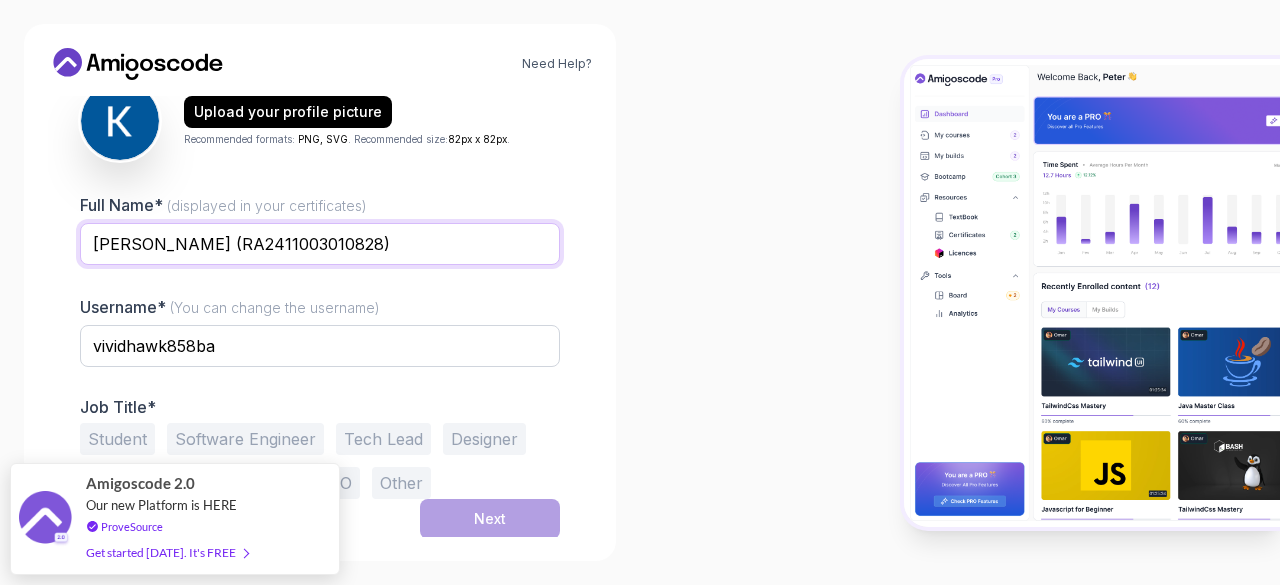 drag, startPoint x: 476, startPoint y: 243, endPoint x: 202, endPoint y: 232, distance: 274.2207 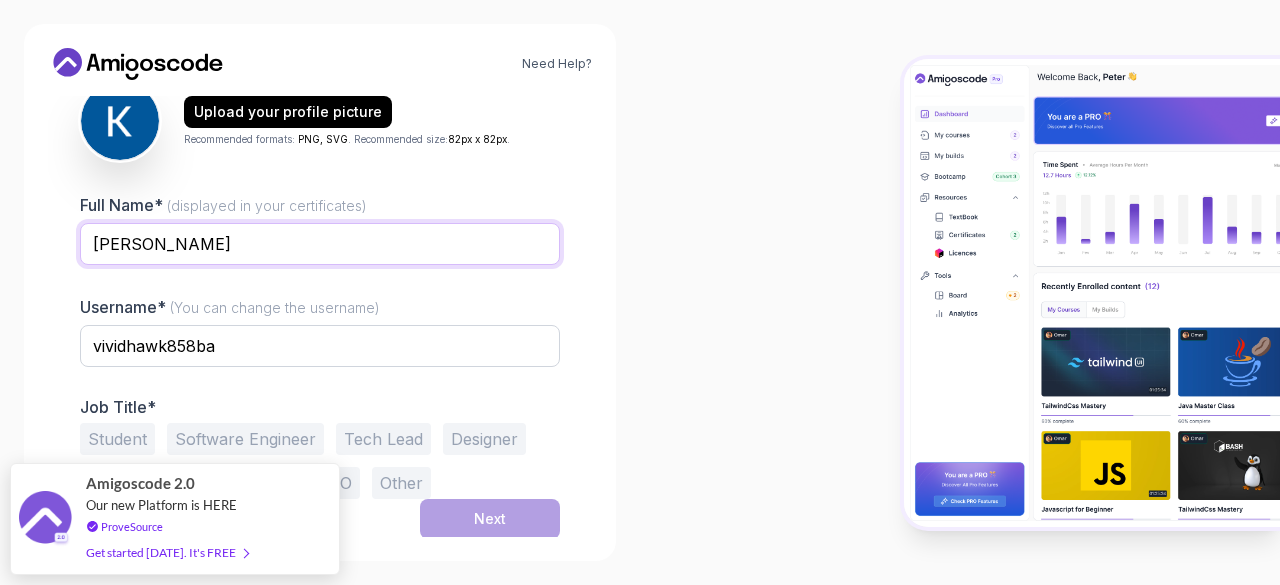 type on "KRISHIV NAIR" 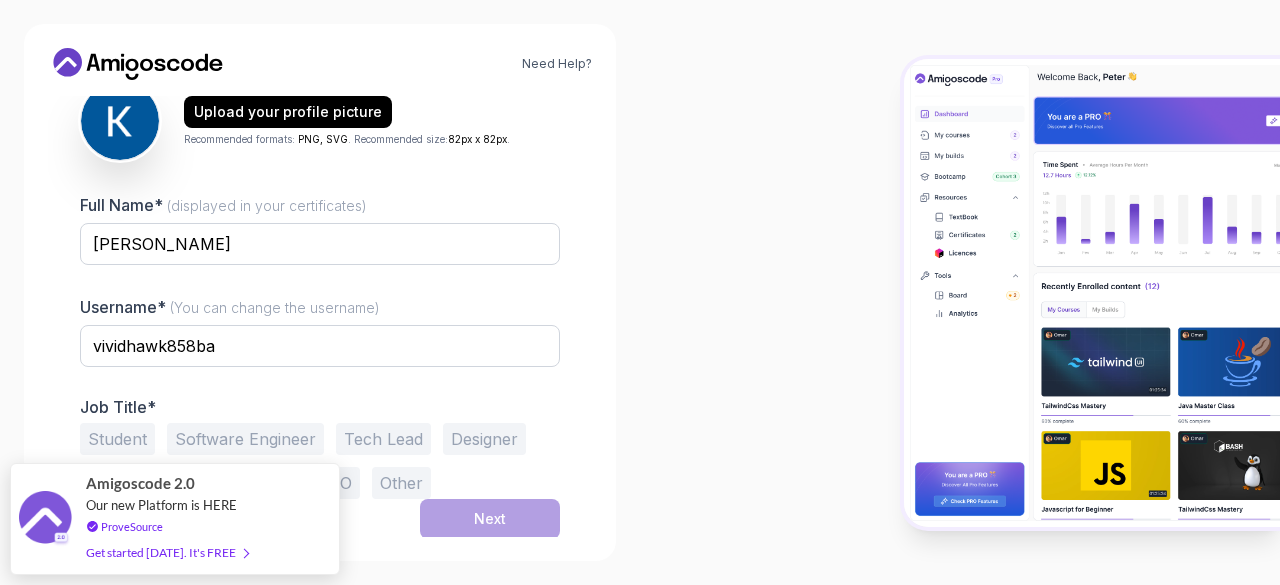 click on "1 Set Up Your Profile 1 Set Up Your Profile 2 Let's Get to Know You Set Up Your Student Profile Personalize your learning experience by sharing a few details with us. Profile Picture   (Optional) Upload your profile picture Recommended formats:   PNG, SVG . Recommended size:  82px x 82px . Full Name*   (displayed in your certificates) KRISHIV NAIR Username*   (You can change the username) vividhawk858ba Job Title* Student Software Engineer Tech Lead Designer Product Manager Founder/CEO Other Next" at bounding box center (320, 69) 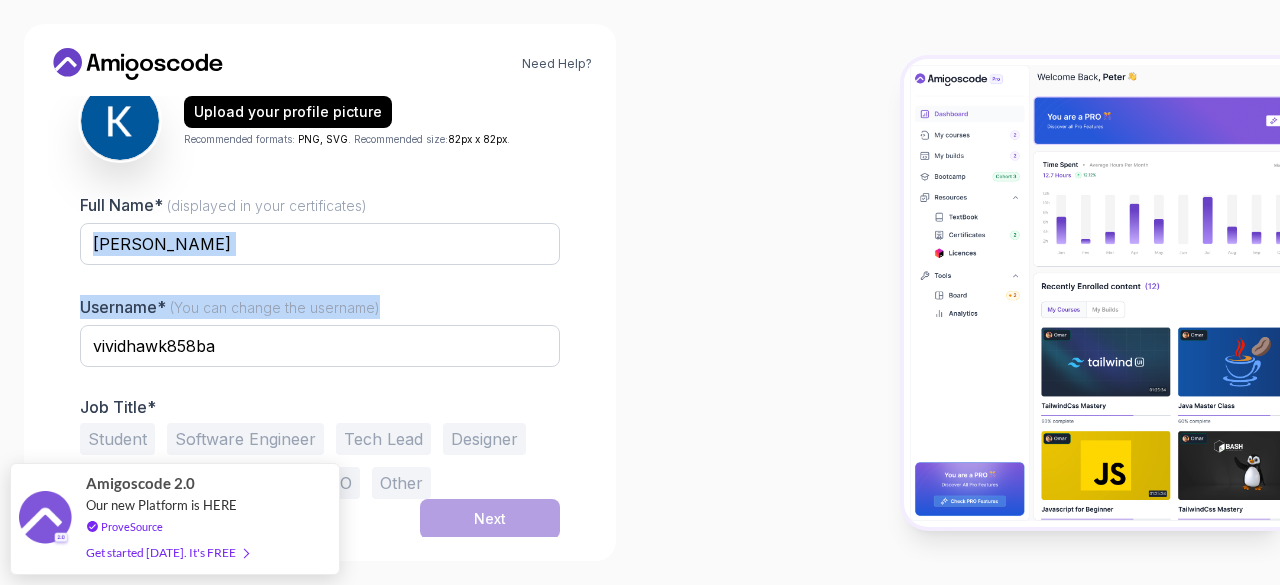 drag, startPoint x: 584, startPoint y: 214, endPoint x: 456, endPoint y: 345, distance: 183.15294 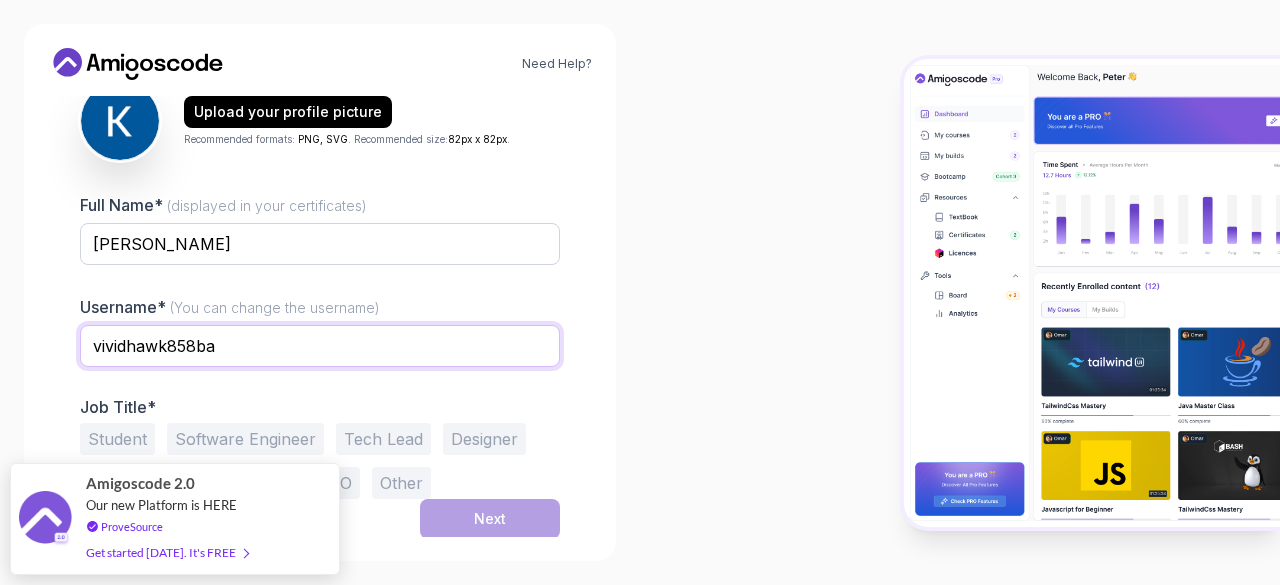 click on "vividhawk858ba" at bounding box center [320, 346] 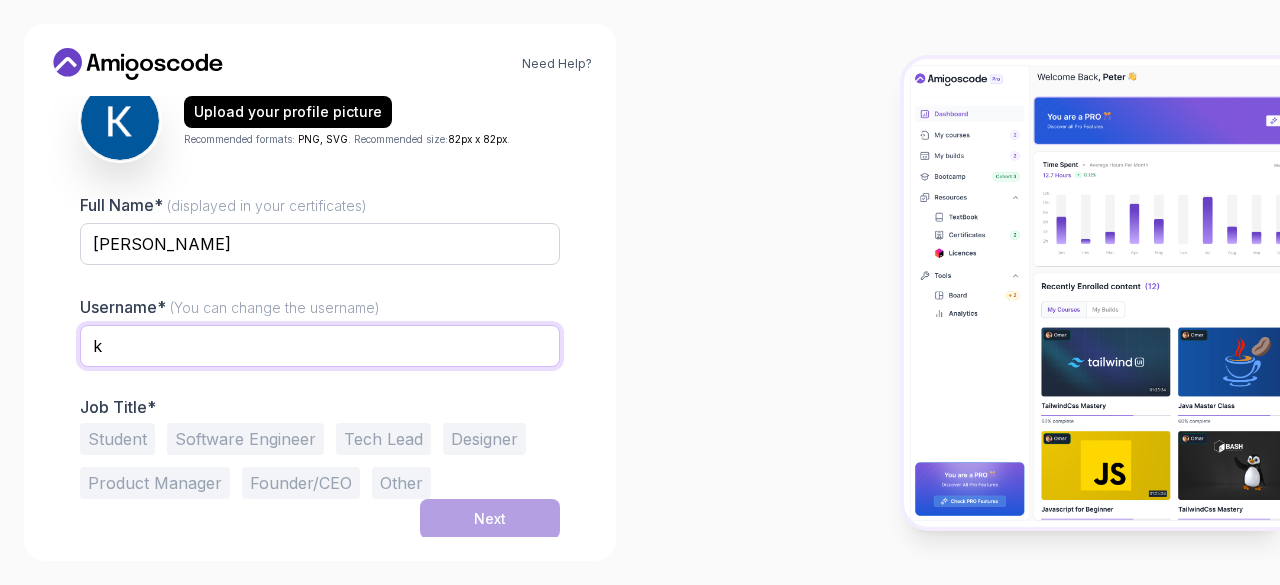 type on "krishivnair" 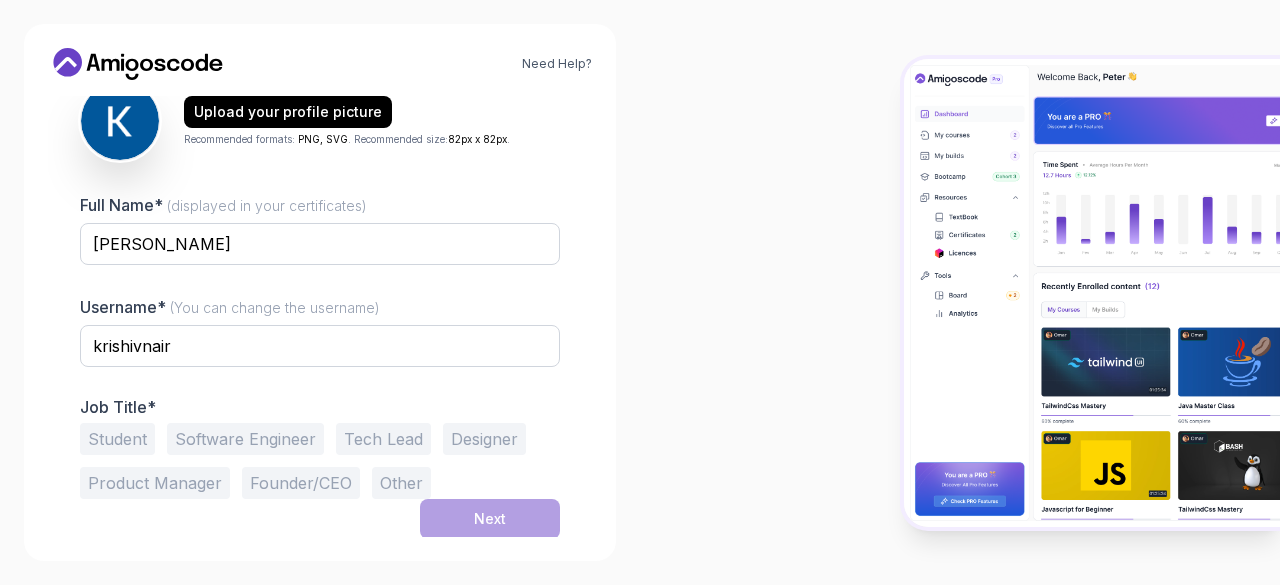 click at bounding box center (960, 292) 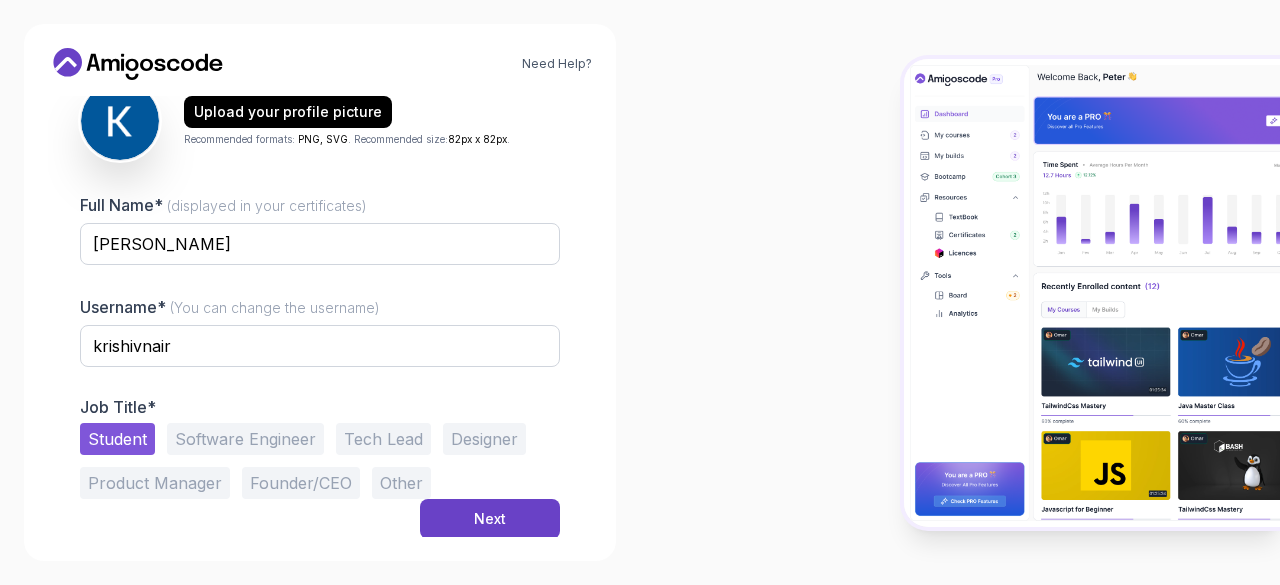 click on "Software Engineer" at bounding box center (245, 439) 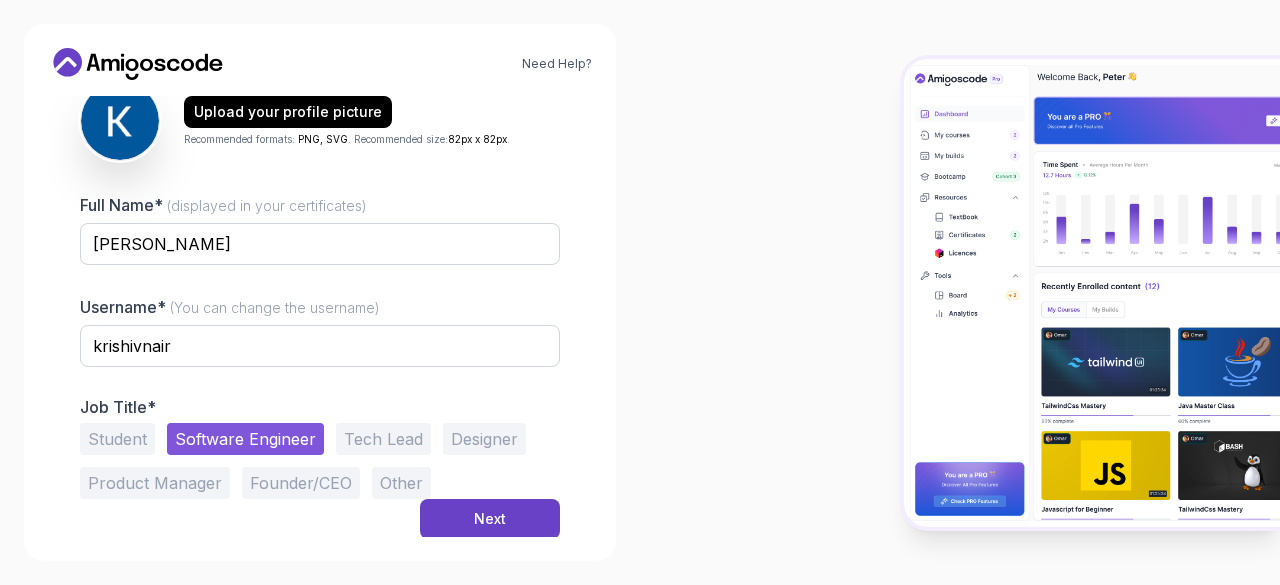 click on "Student" at bounding box center (117, 439) 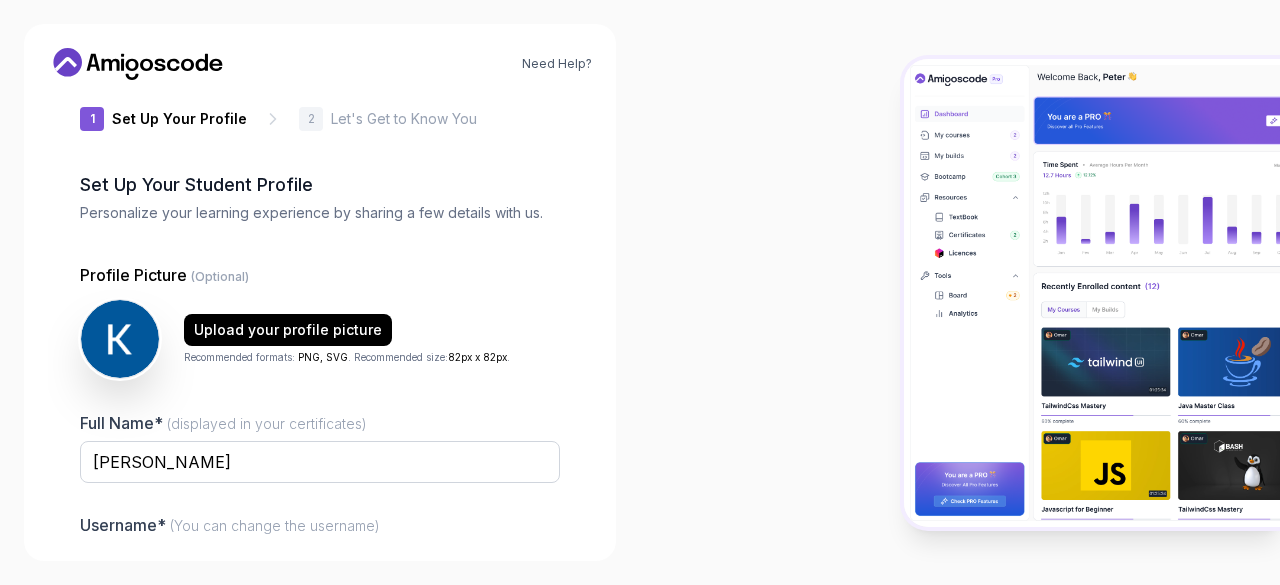 scroll, scrollTop: 247, scrollLeft: 0, axis: vertical 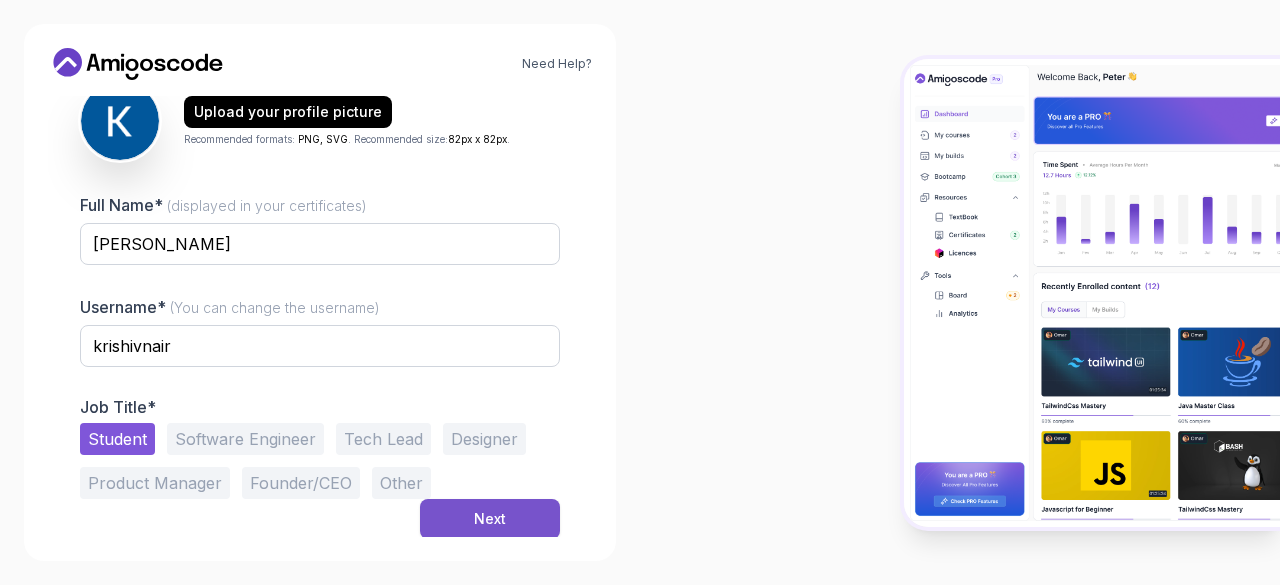 click on "Next" at bounding box center (490, 519) 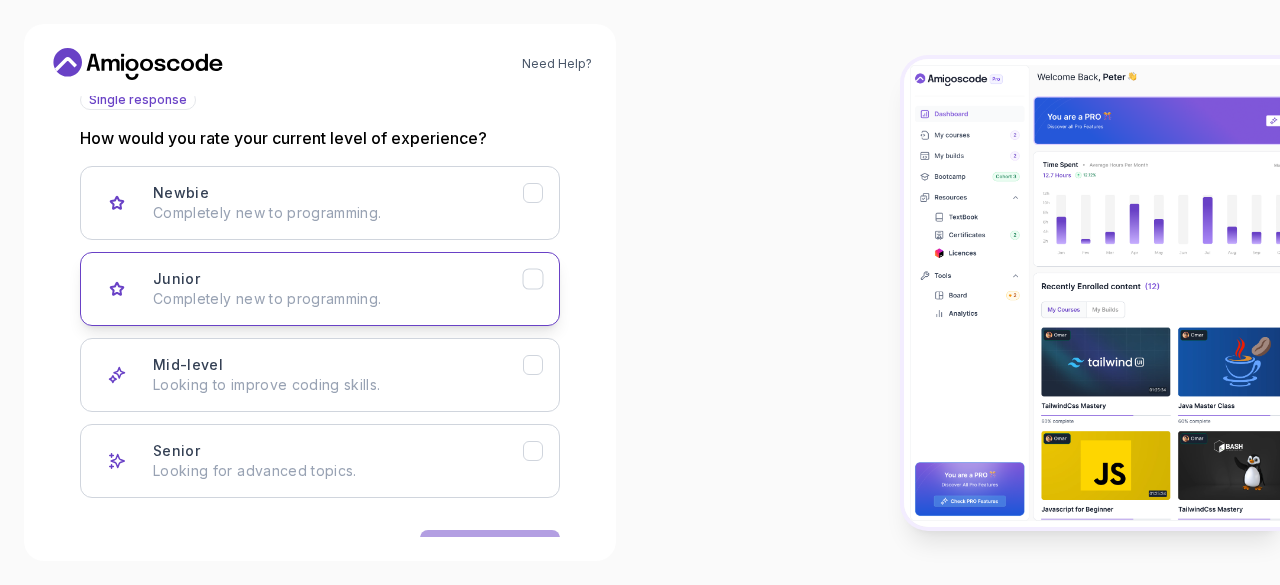 click on "Junior Completely new to programming." at bounding box center [320, 289] 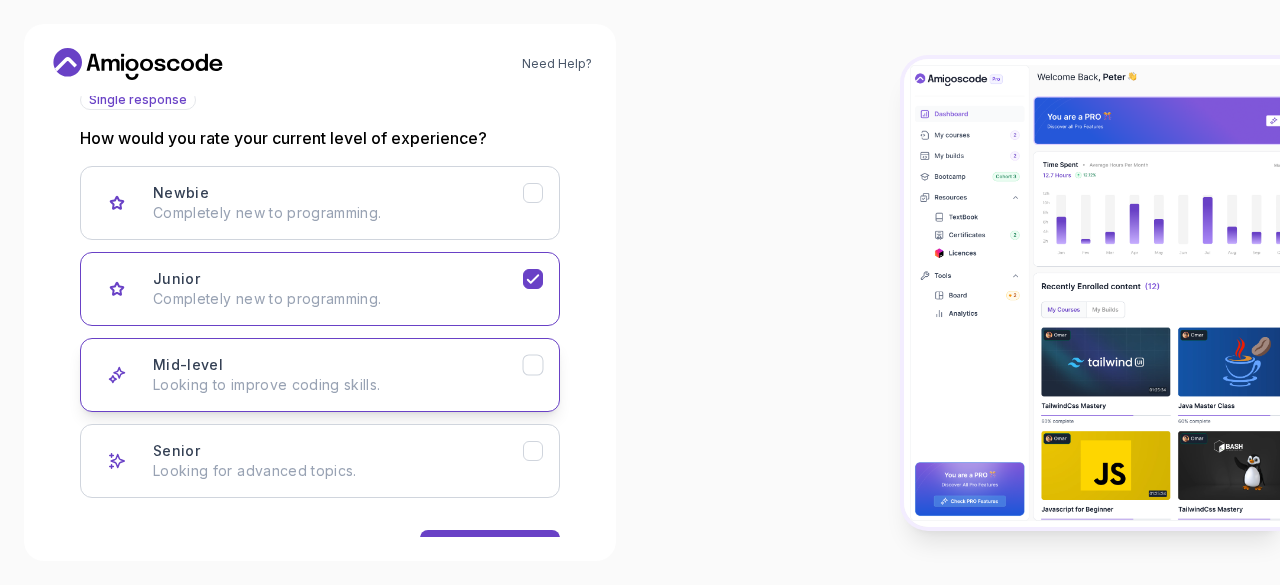 click on "Mid-level Looking to improve coding skills." at bounding box center [338, 375] 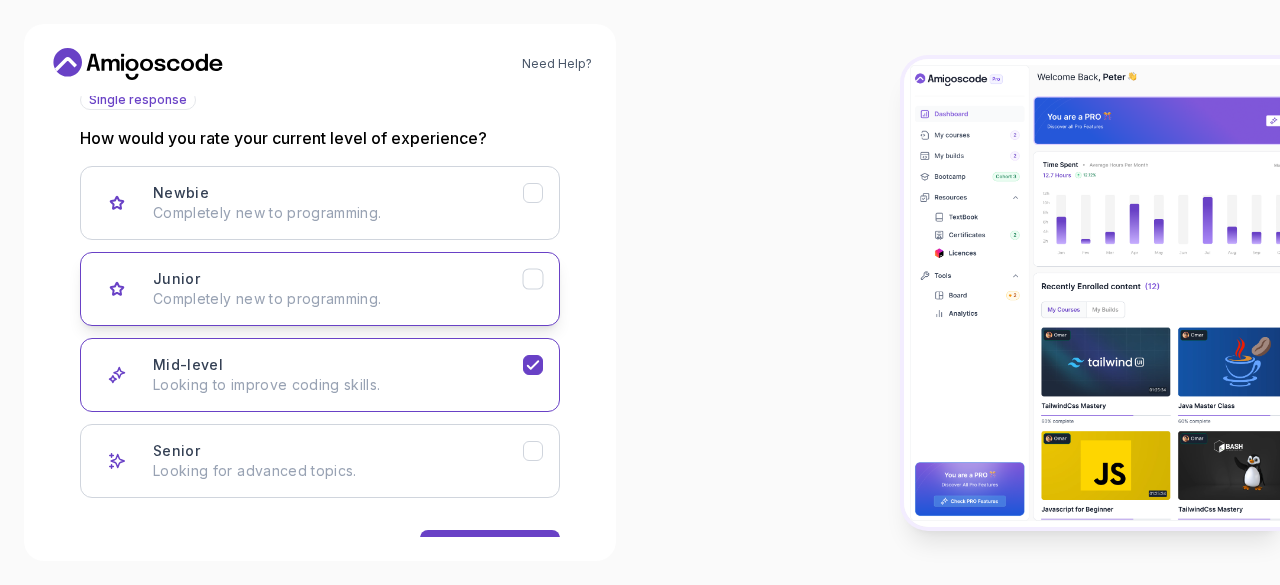 click on "Junior Completely new to programming." at bounding box center [320, 289] 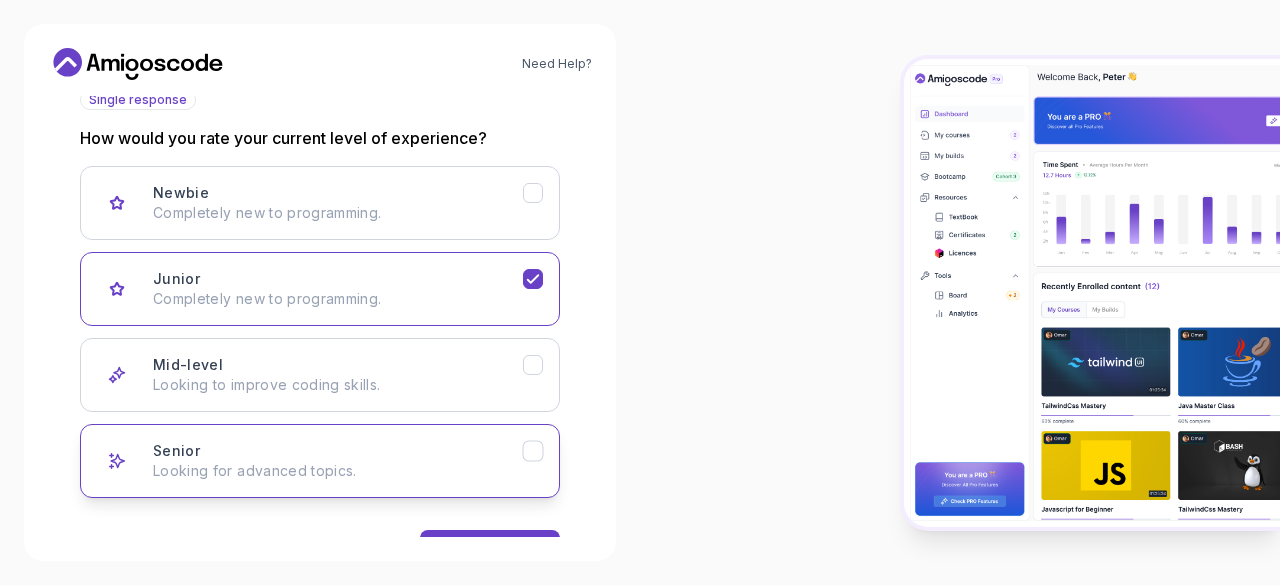 scroll, scrollTop: 309, scrollLeft: 0, axis: vertical 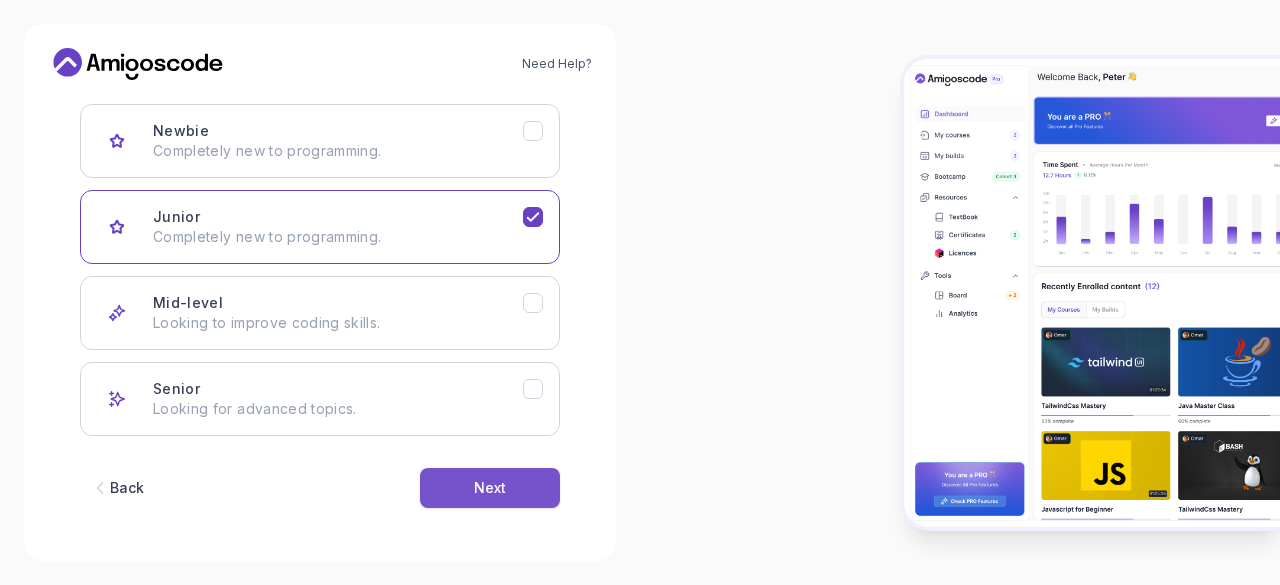 click on "Next" at bounding box center [490, 488] 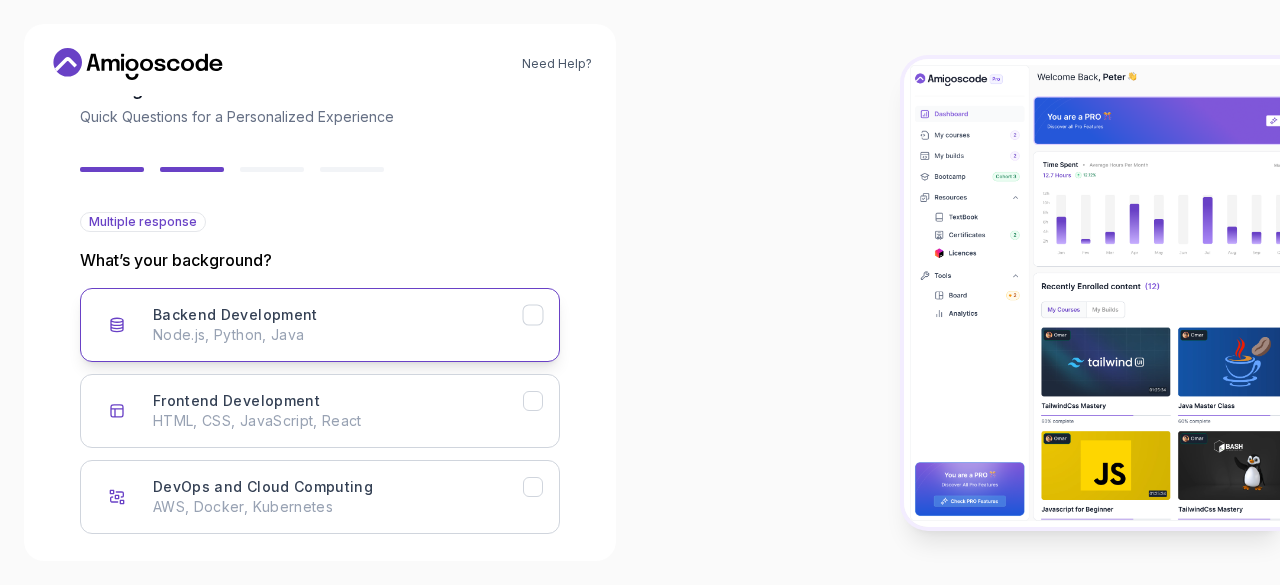 scroll, scrollTop: 122, scrollLeft: 0, axis: vertical 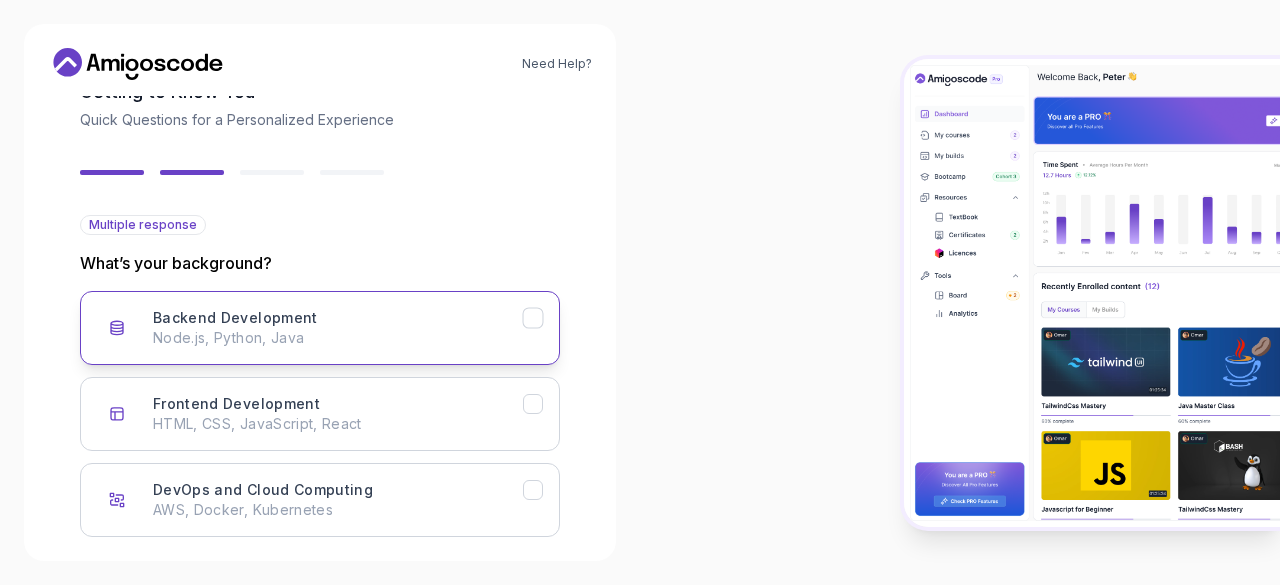 click on "Backend Development Node.js, Python, Java" at bounding box center [338, 328] 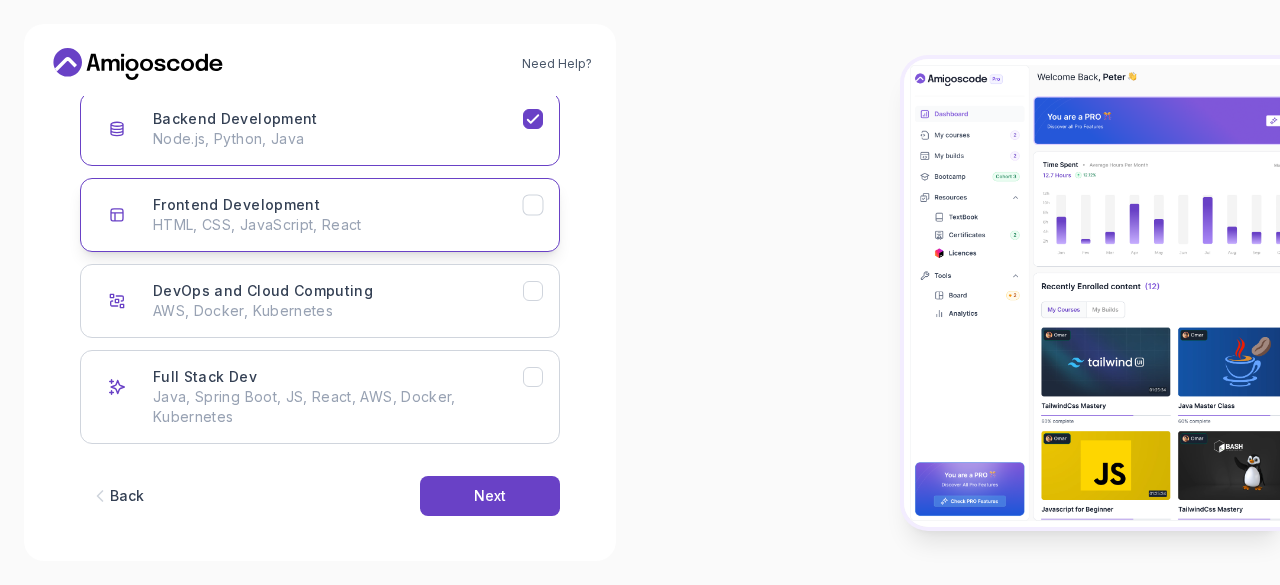 scroll, scrollTop: 329, scrollLeft: 0, axis: vertical 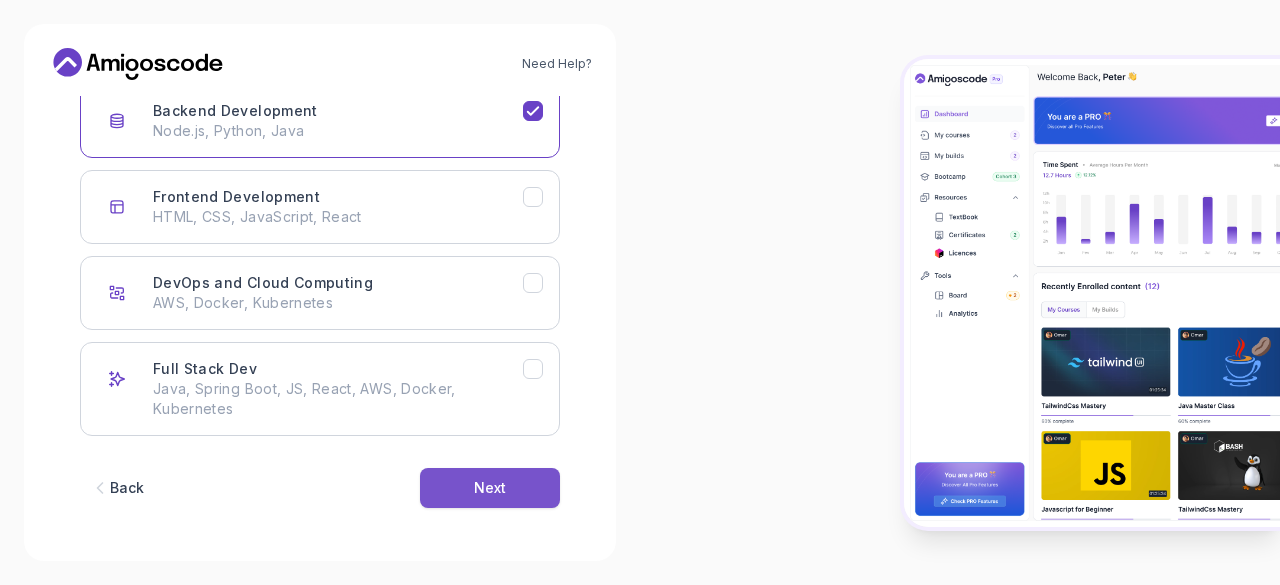 click on "Next" at bounding box center [490, 488] 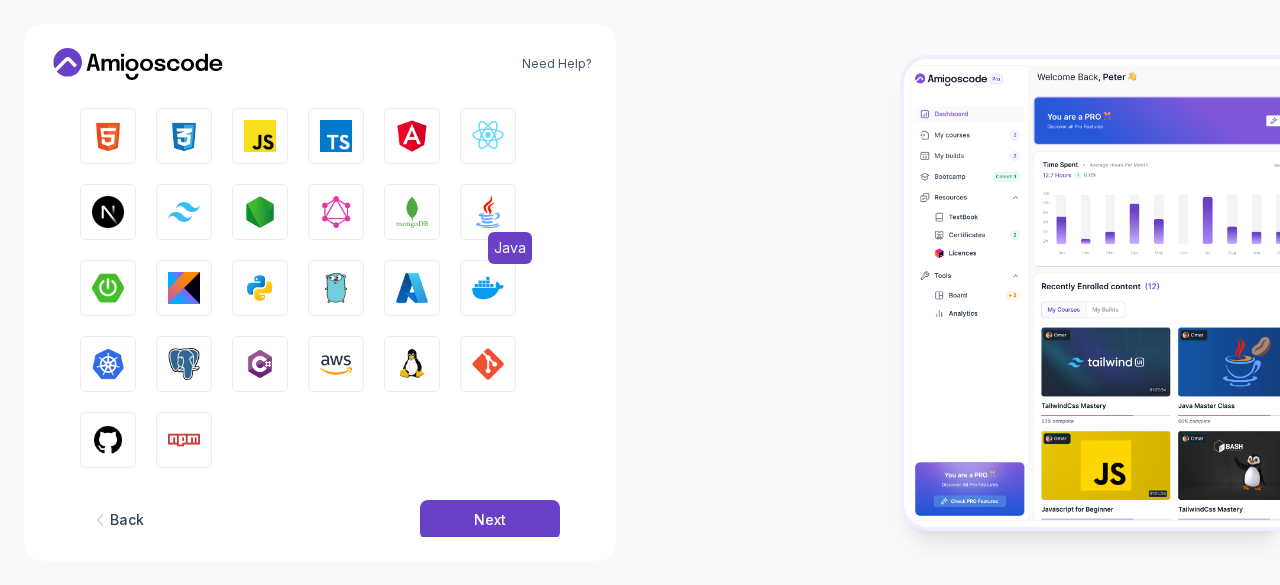 click at bounding box center (488, 212) 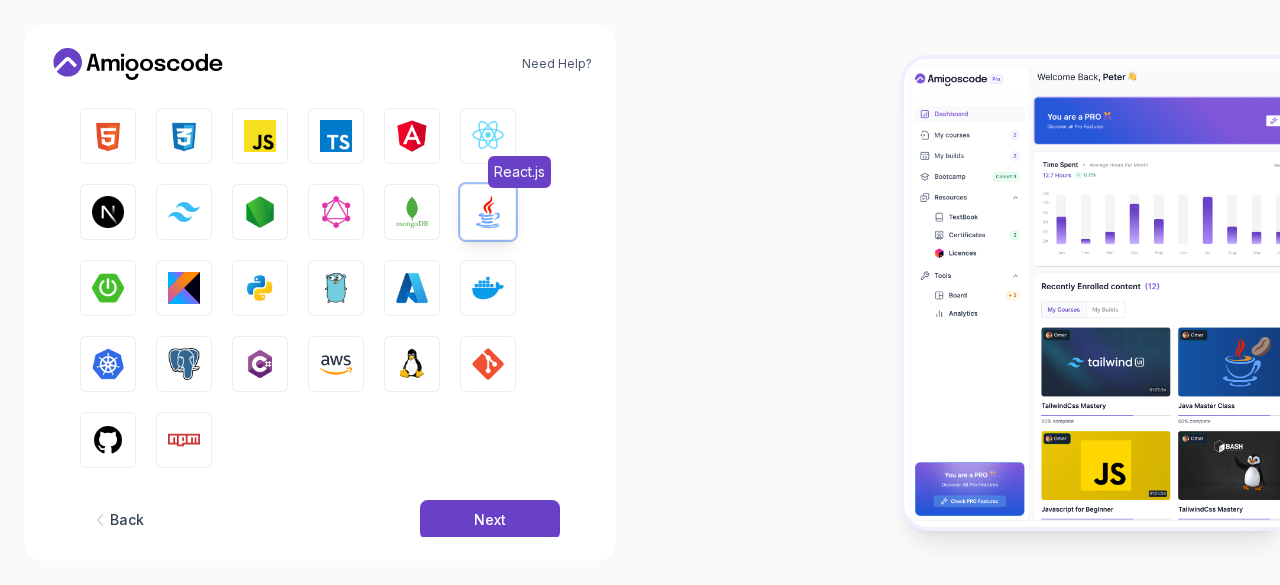 click at bounding box center [488, 136] 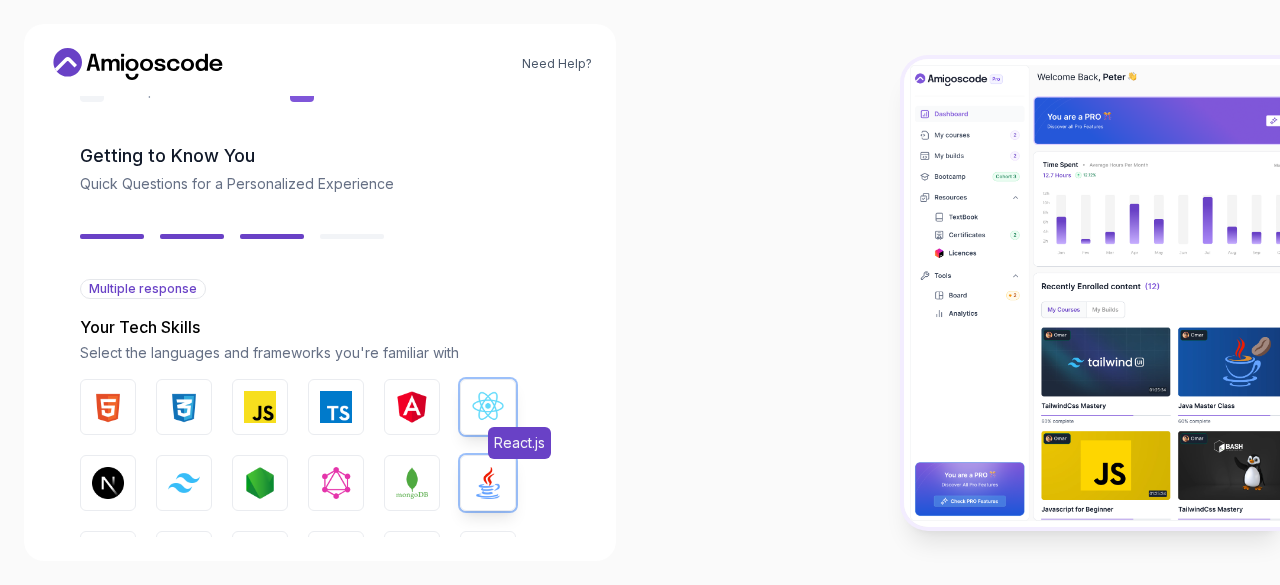 scroll, scrollTop: 62, scrollLeft: 0, axis: vertical 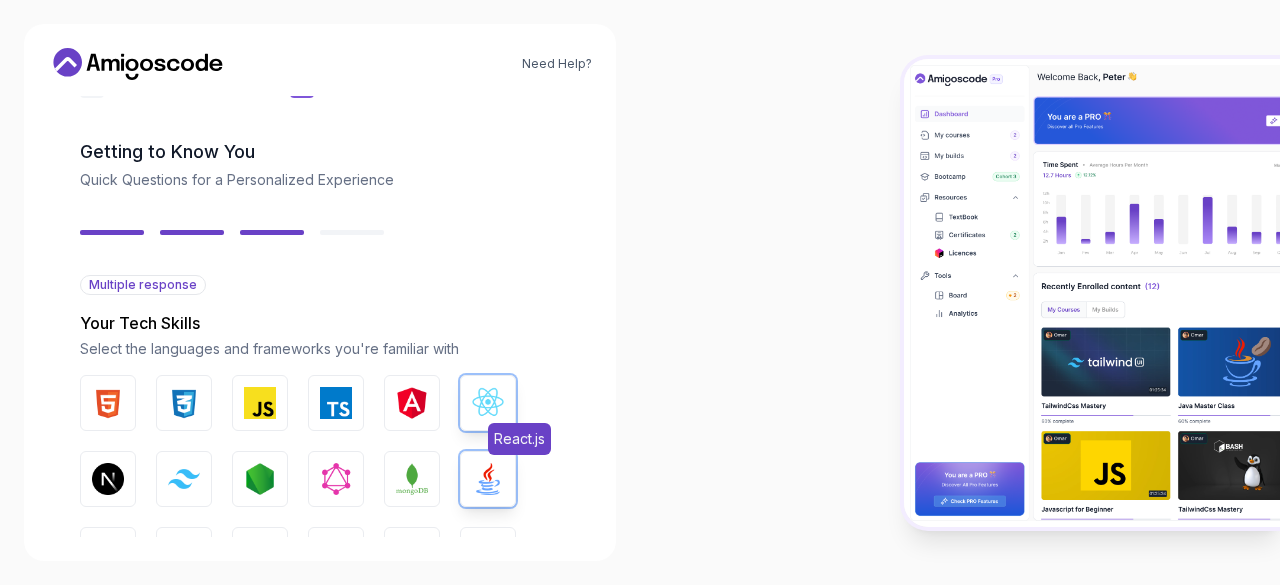 click at bounding box center [488, 403] 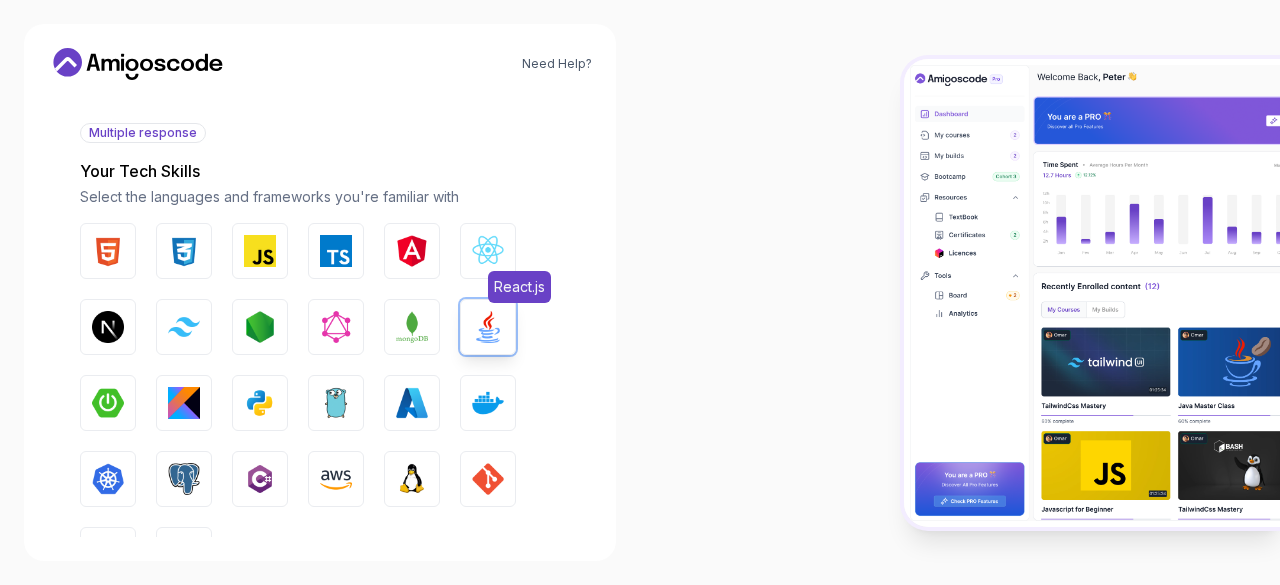 scroll, scrollTop: 267, scrollLeft: 0, axis: vertical 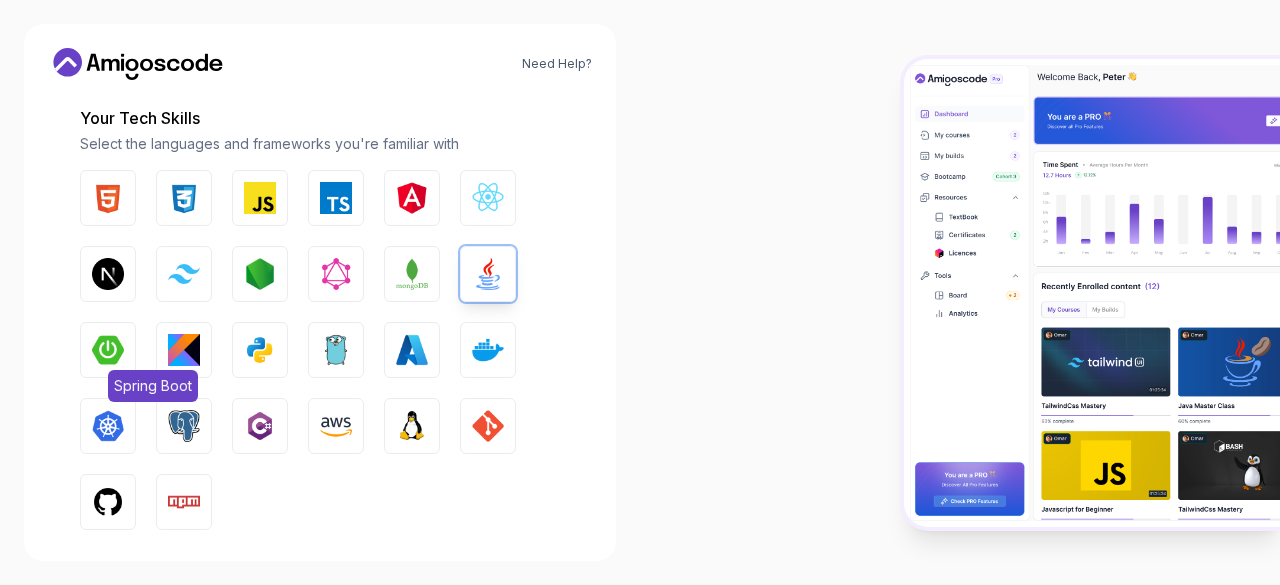 click on "Spring Boot" at bounding box center (108, 350) 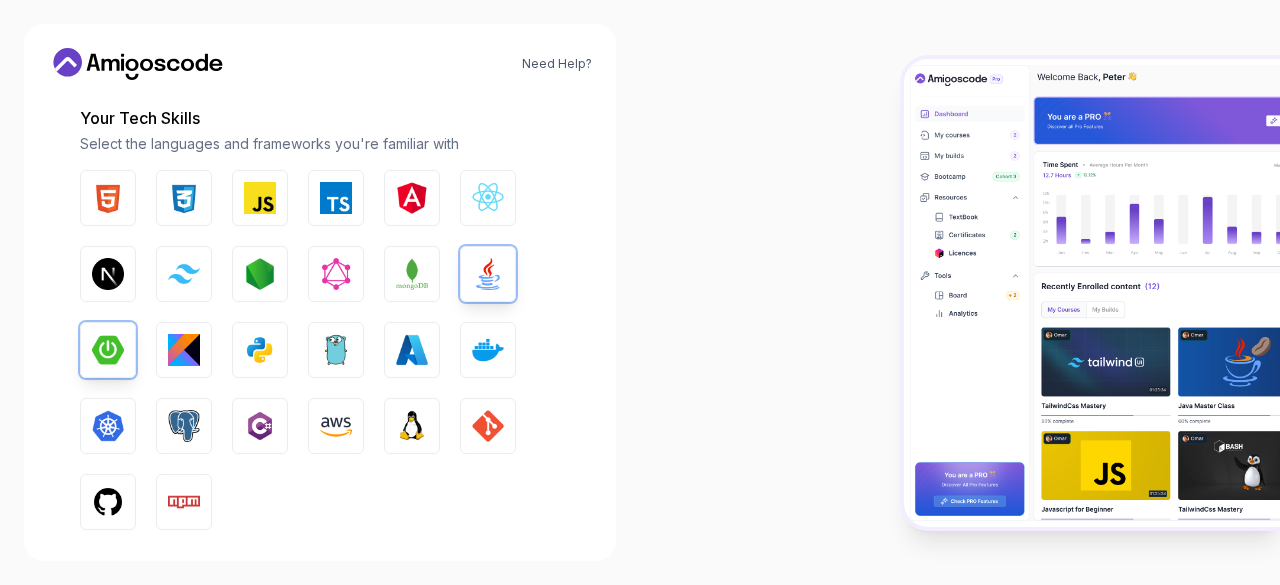 click on "Select the languages and frameworks you're familiar with" at bounding box center [320, 144] 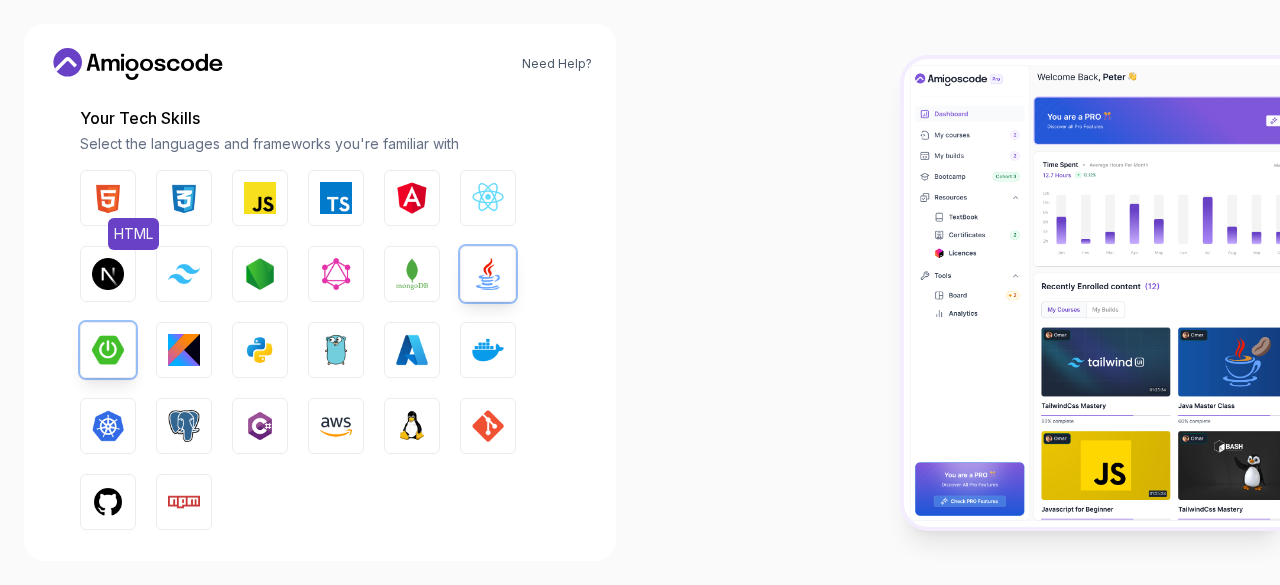 click on "HTML" at bounding box center (108, 198) 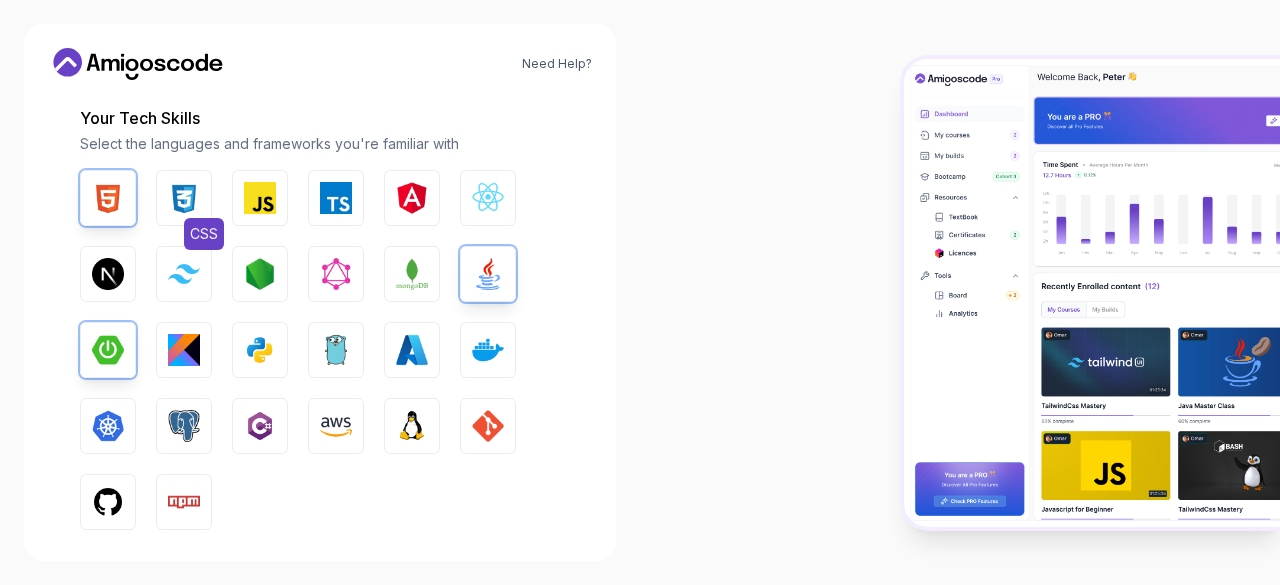 click at bounding box center [184, 198] 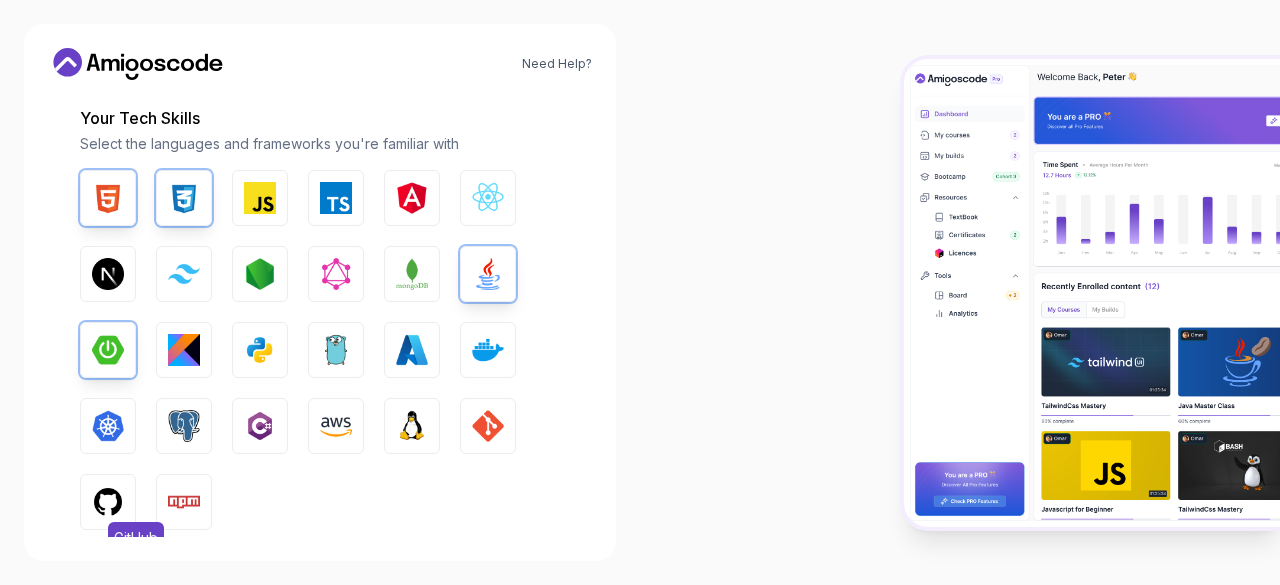 click on "GitHub" at bounding box center (108, 502) 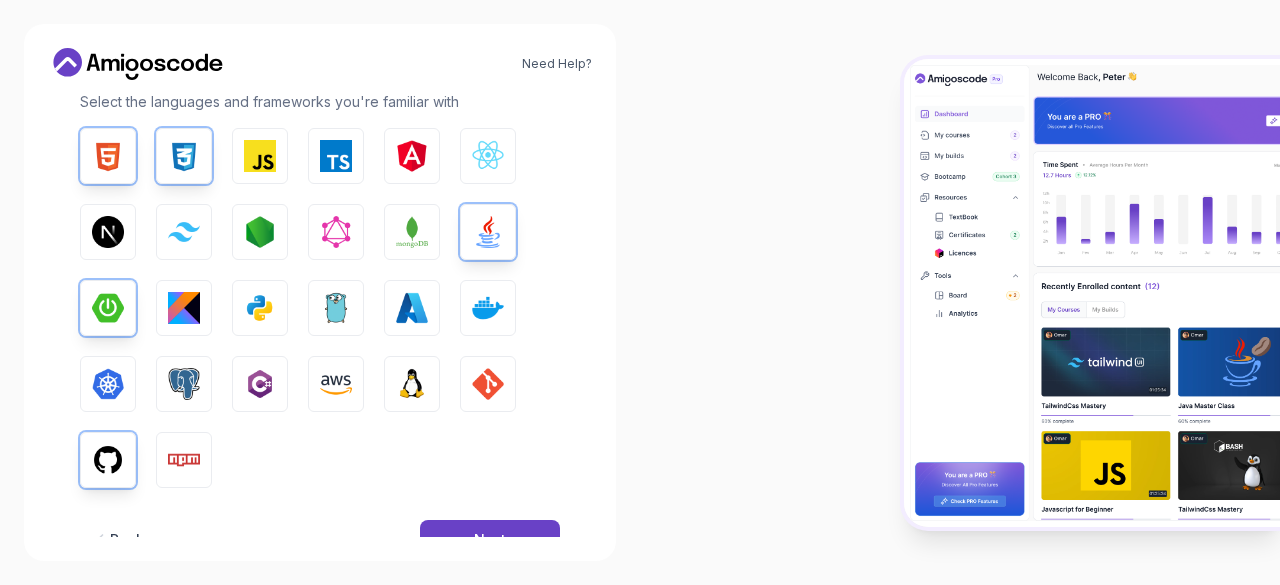 scroll, scrollTop: 310, scrollLeft: 0, axis: vertical 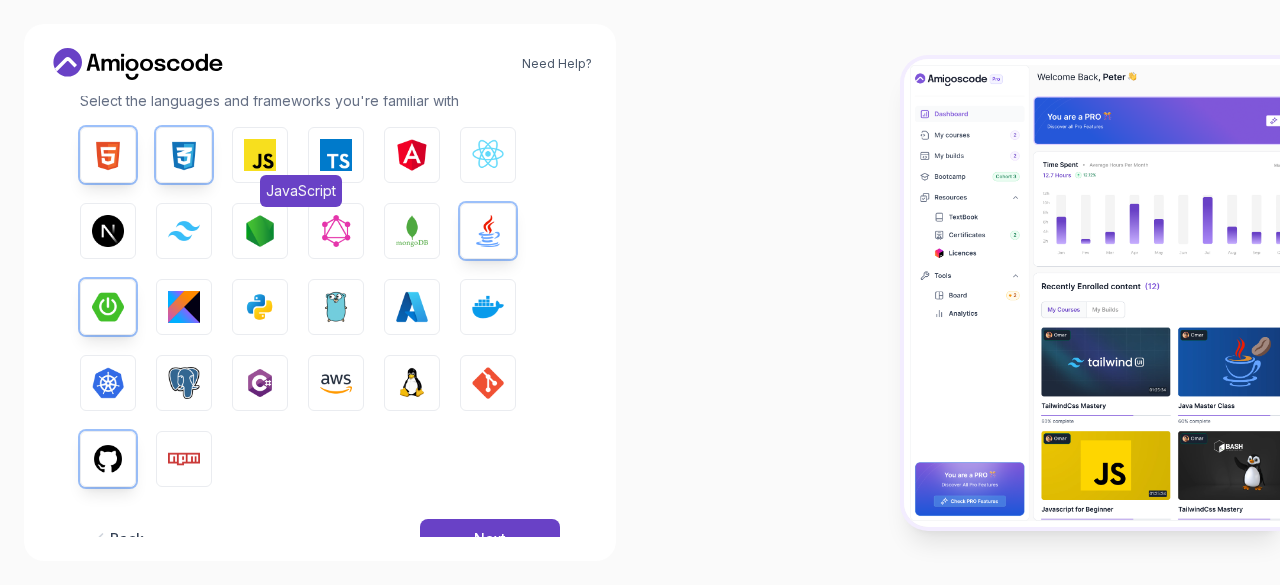 click at bounding box center (260, 155) 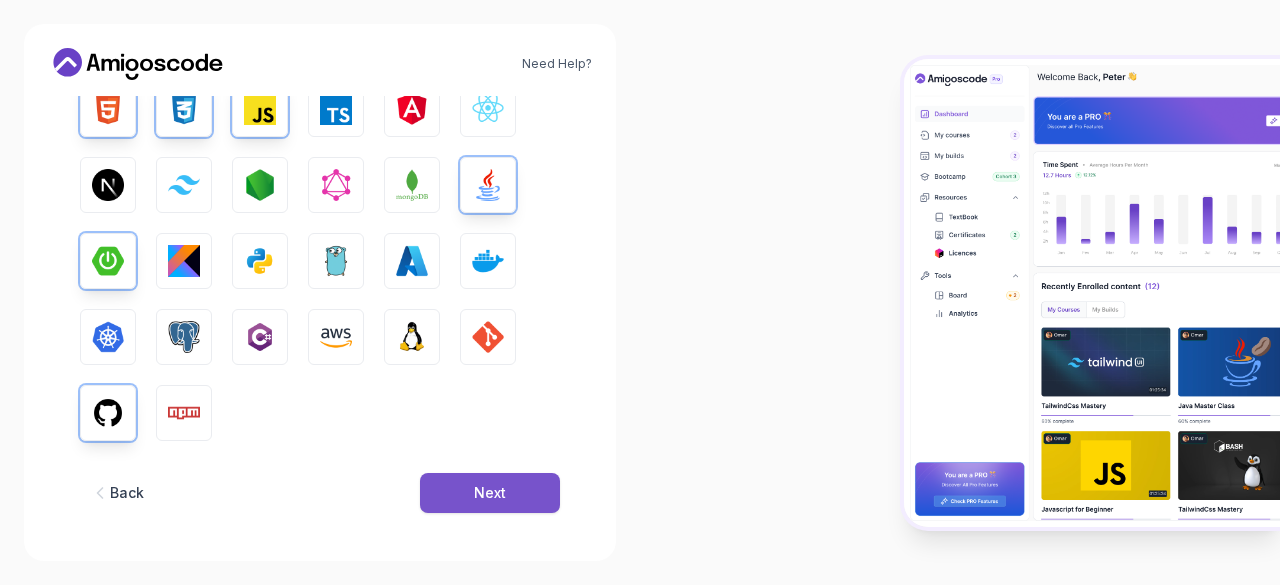 scroll, scrollTop: 355, scrollLeft: 0, axis: vertical 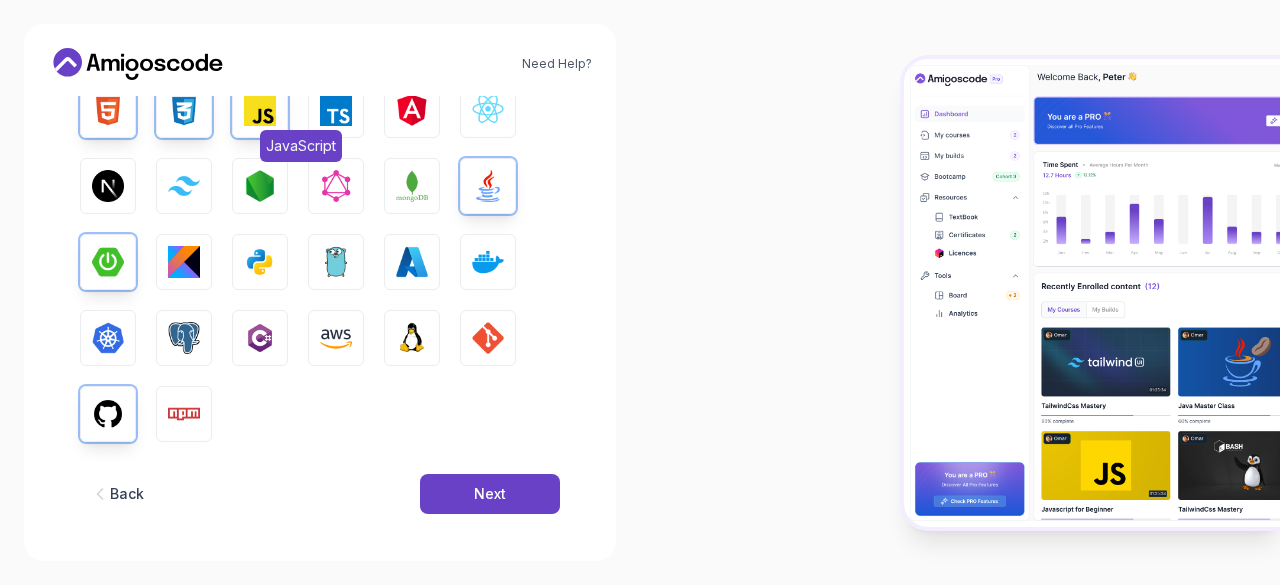 click on "JavaScript" at bounding box center [260, 110] 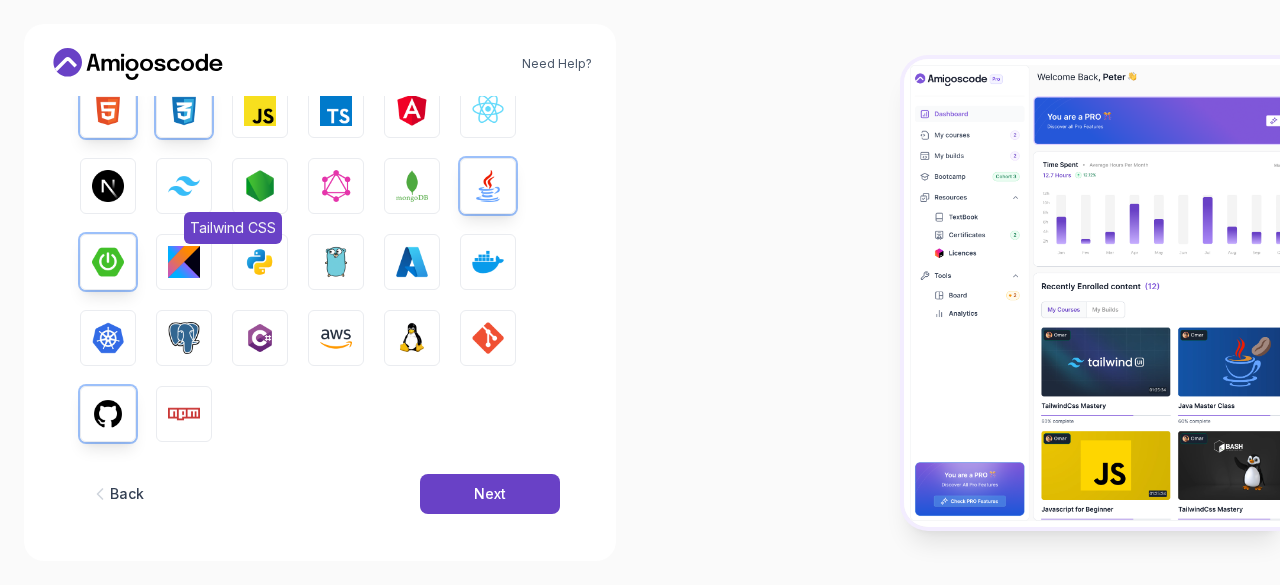 click at bounding box center (184, 185) 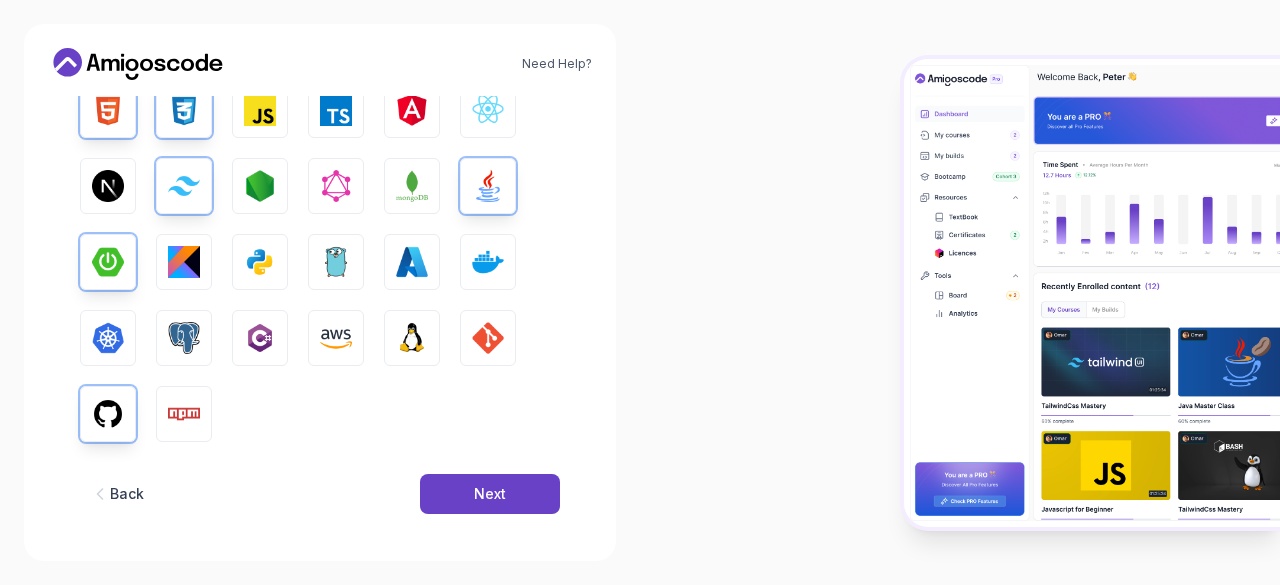 click on "HTML CSS JavaScript TypeScript Angular React.js Next.js Tailwind CSS Node.js GraphQL MongoDB Java Spring Boot Kotlin Python Go Azure Docker Kubernetes PostgreSQL C# AWS Linux GIT GitHub Npm" at bounding box center (320, 262) 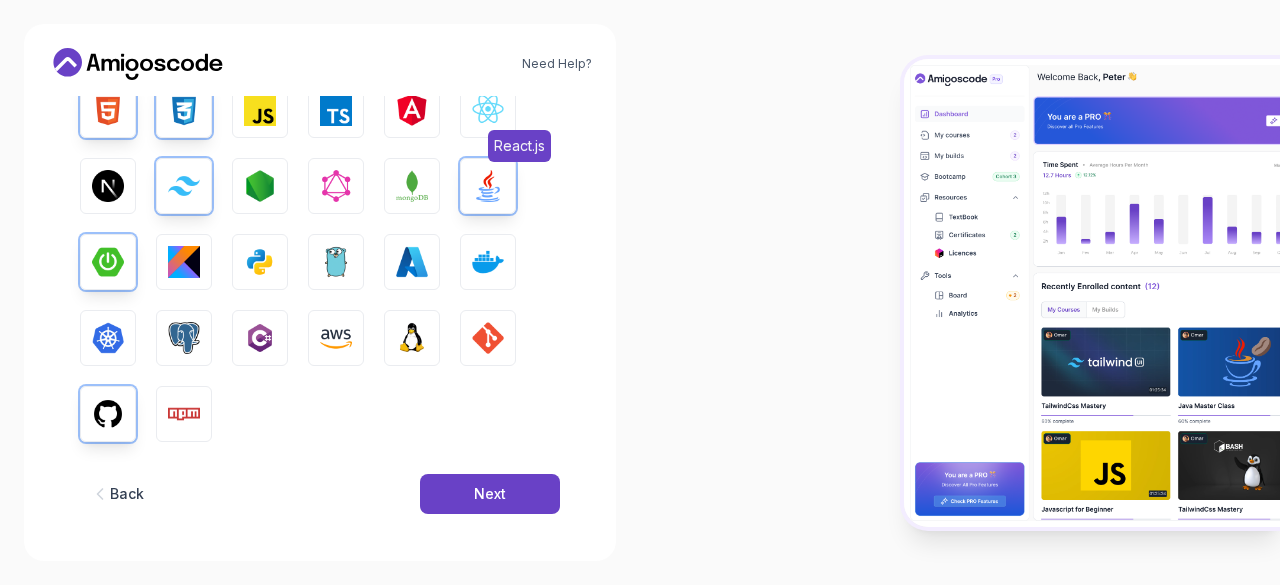 click at bounding box center [488, 110] 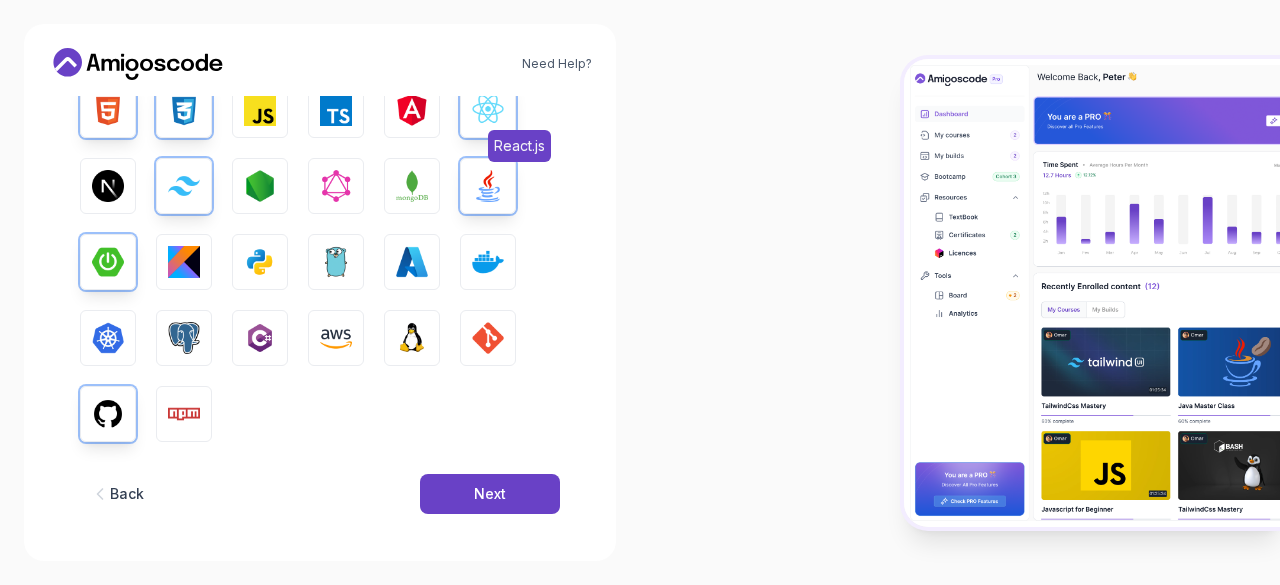 click at bounding box center (488, 110) 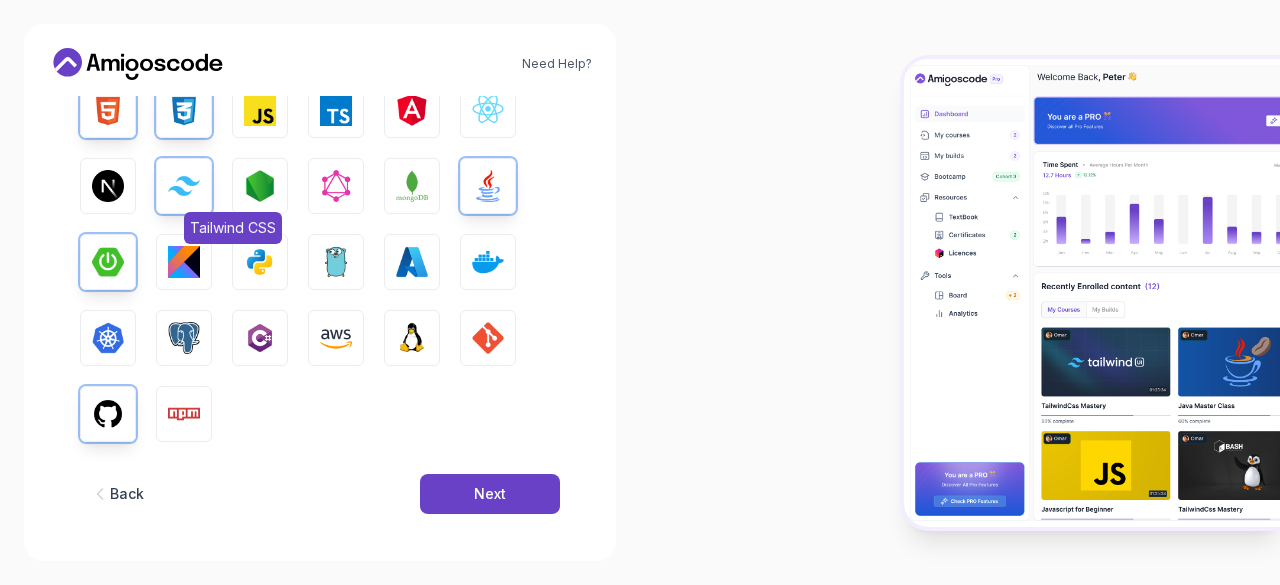 click at bounding box center [184, 185] 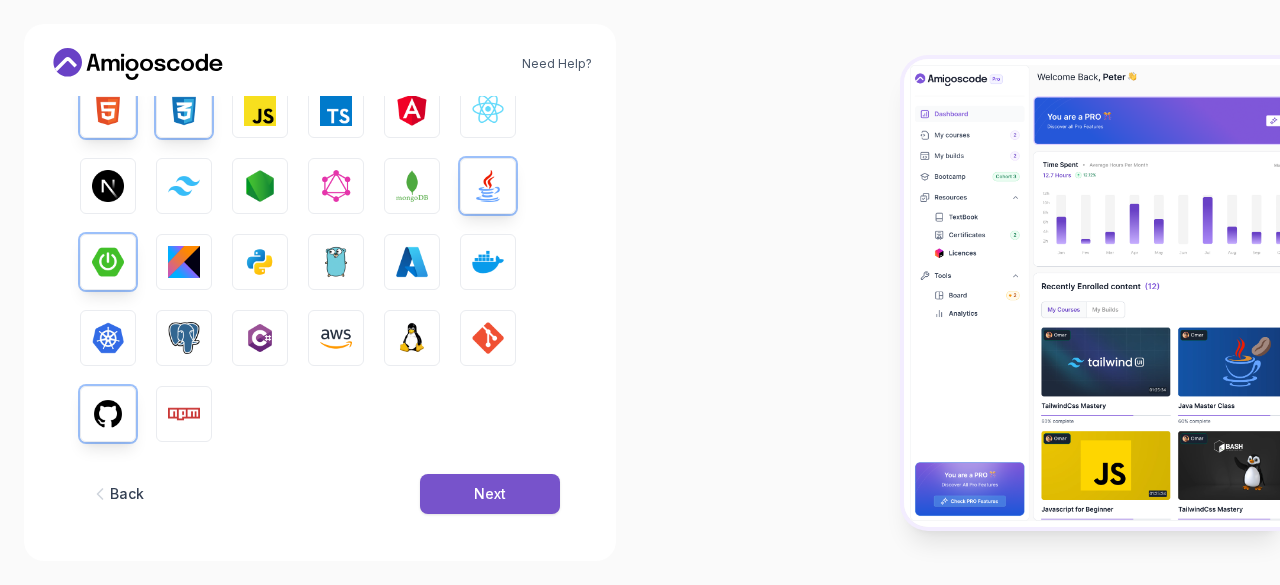 click on "Next" at bounding box center [490, 494] 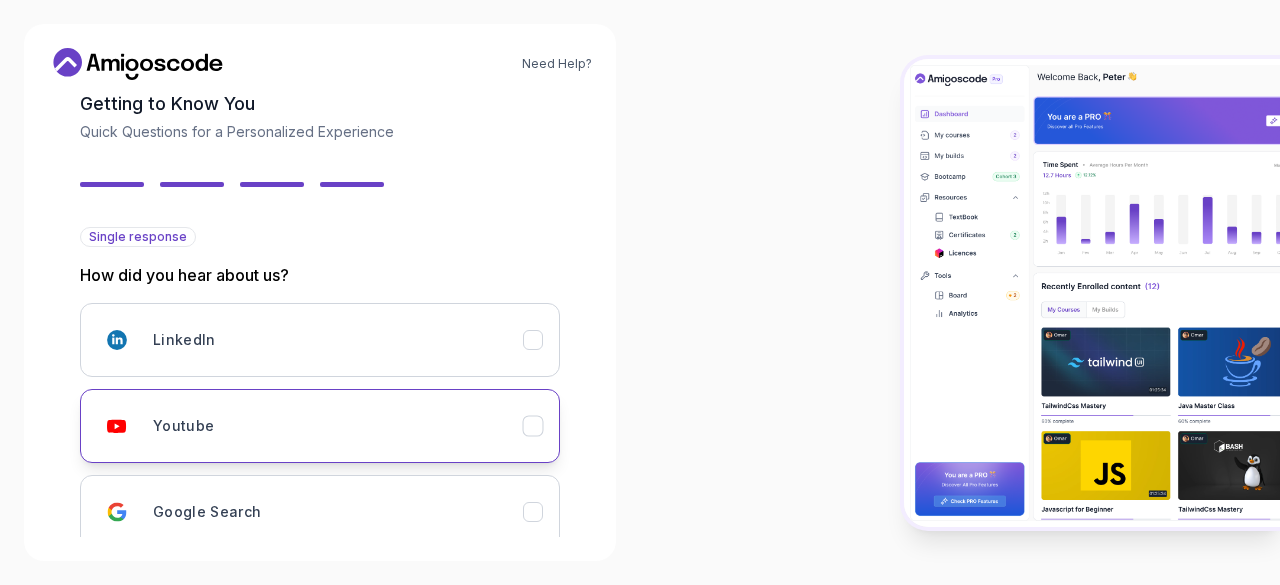 scroll, scrollTop: 321, scrollLeft: 0, axis: vertical 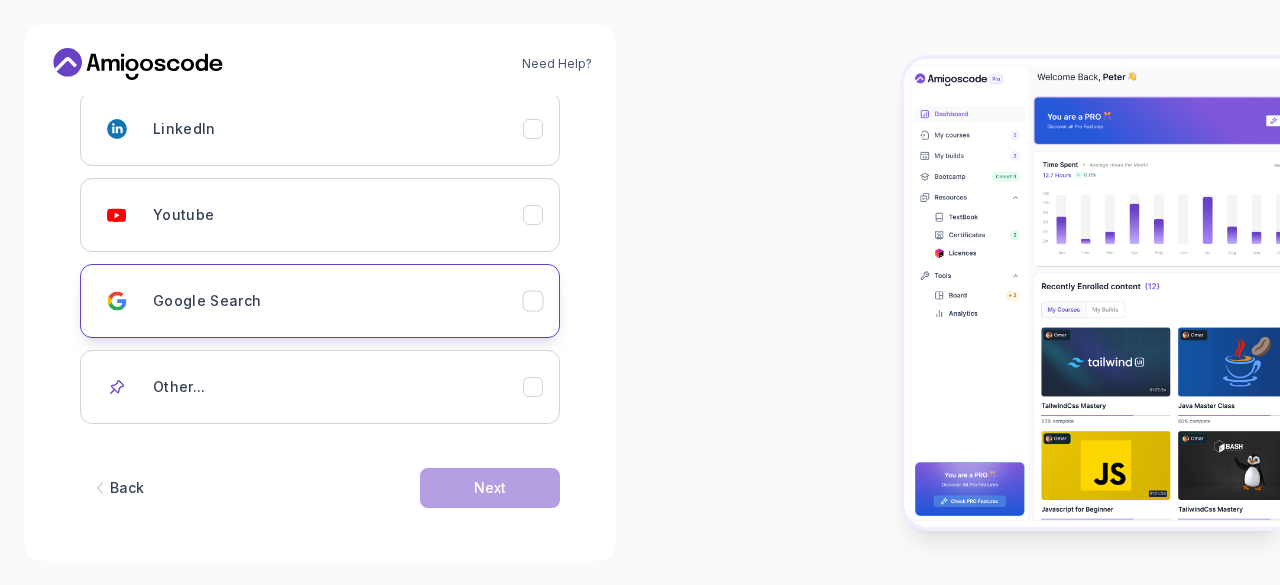 click on "Google Search" at bounding box center [338, 301] 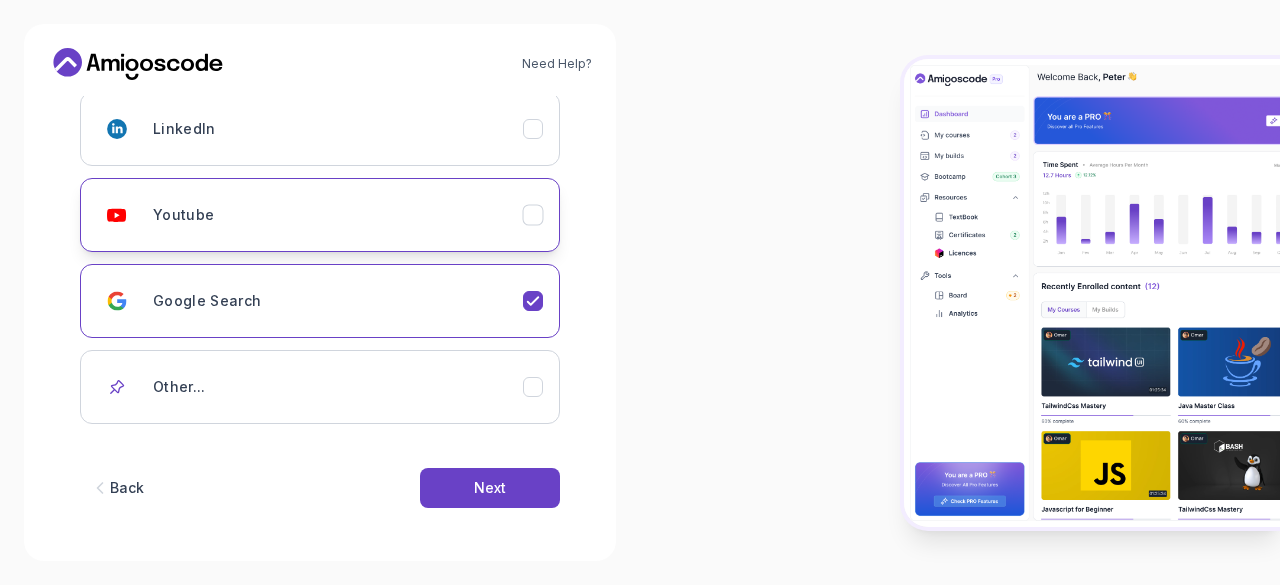 click on "Youtube" at bounding box center (320, 215) 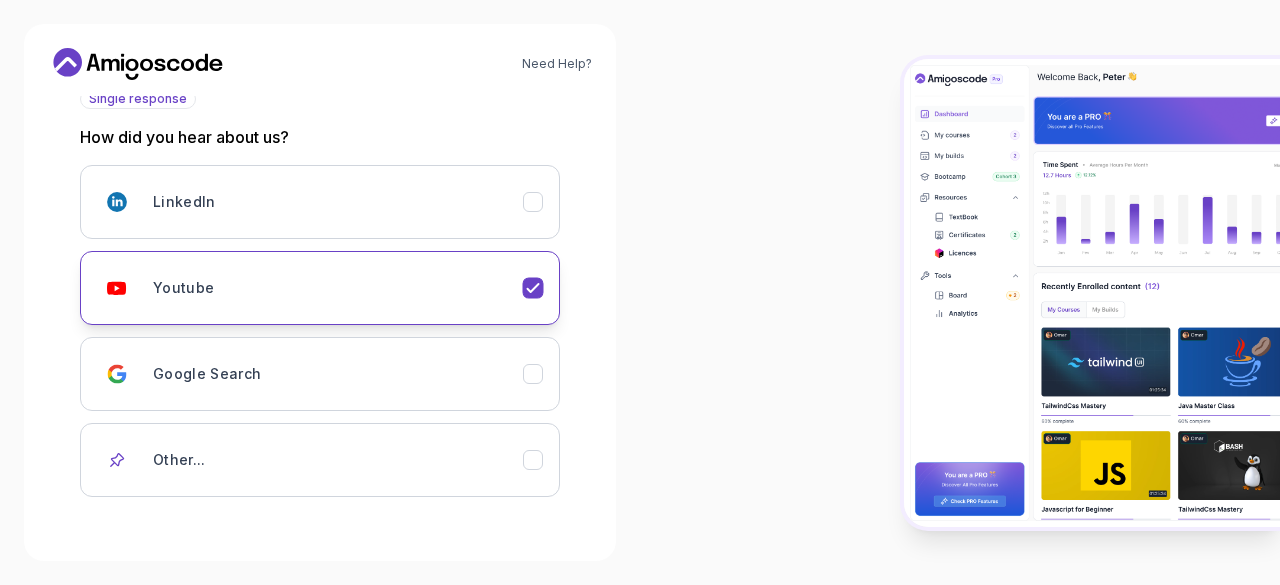 scroll, scrollTop: 247, scrollLeft: 0, axis: vertical 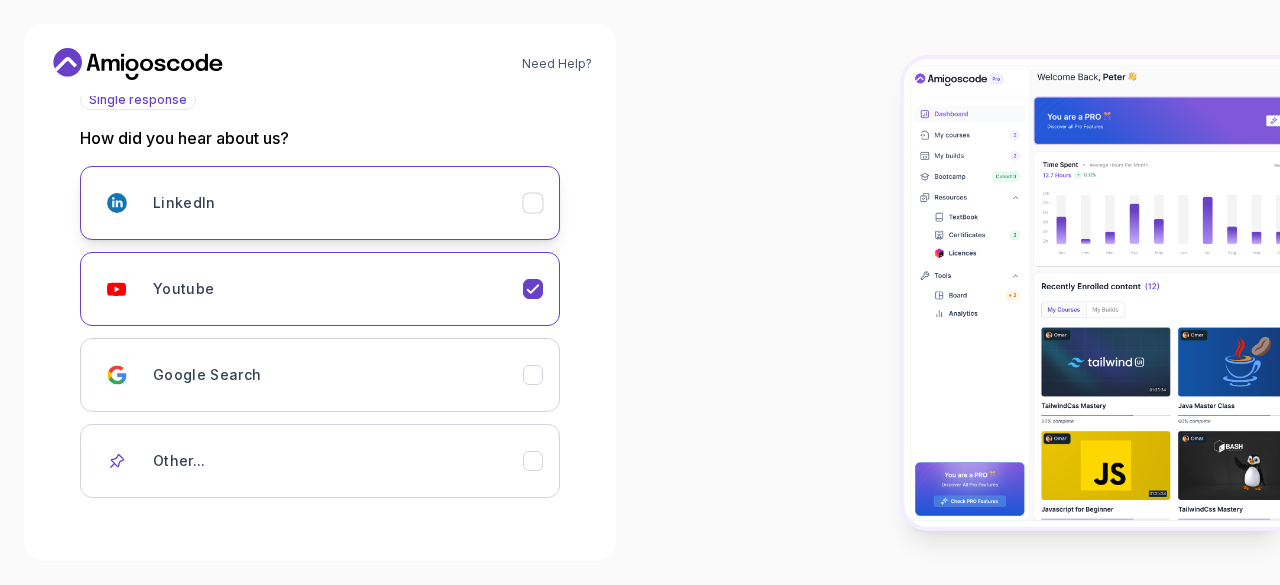 click 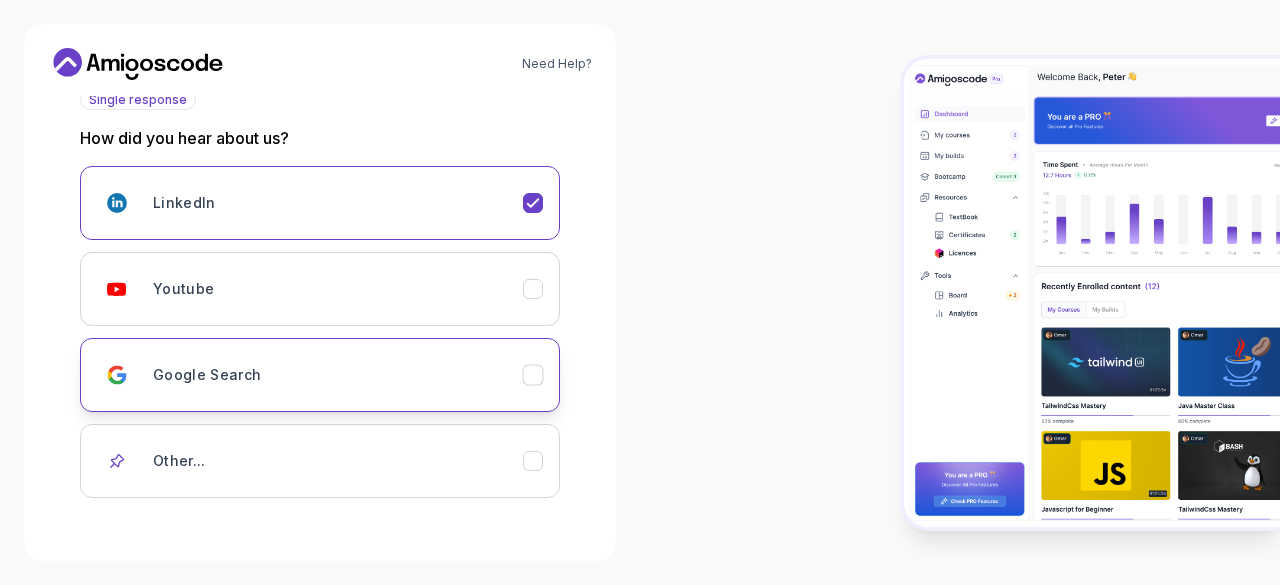 scroll, scrollTop: 285, scrollLeft: 0, axis: vertical 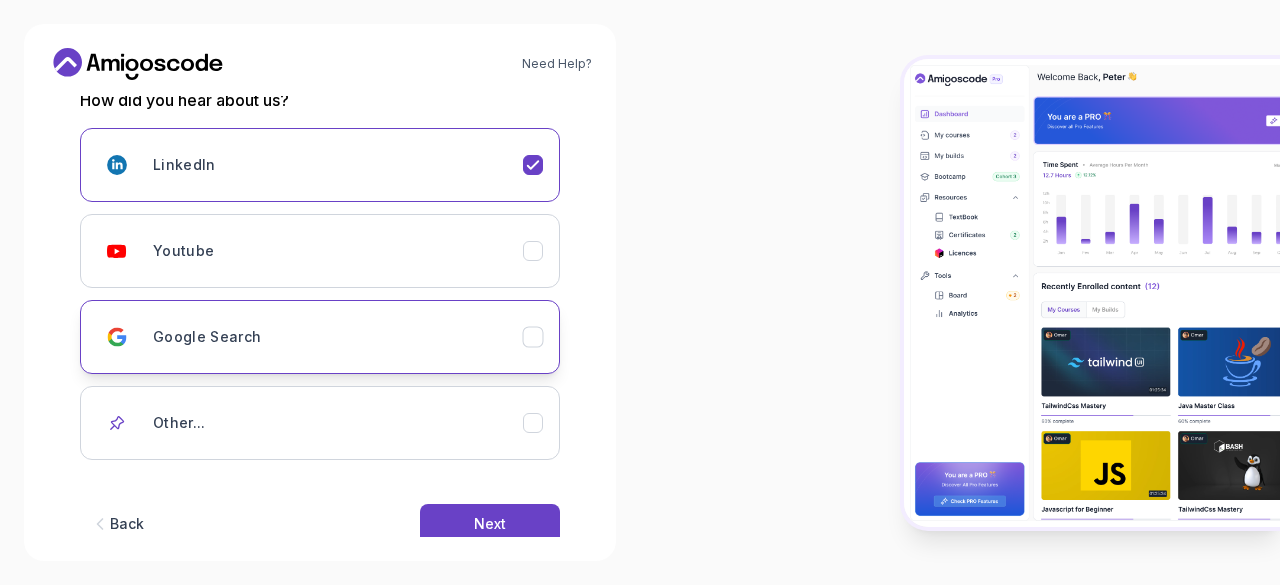 click on "Google Search" at bounding box center [338, 337] 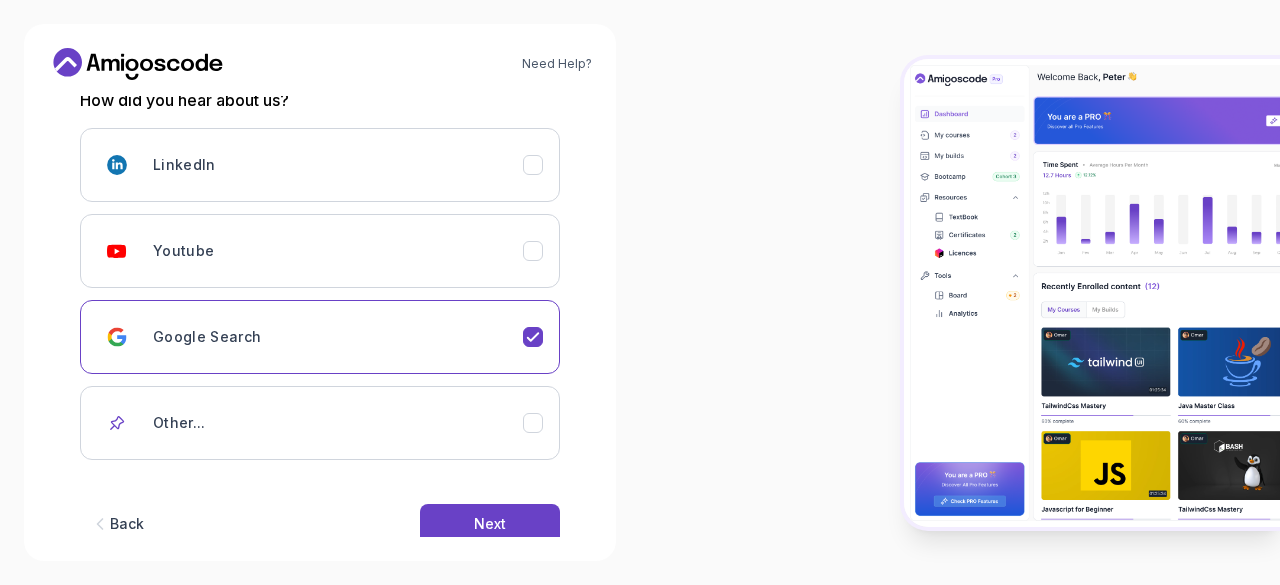 scroll, scrollTop: 321, scrollLeft: 0, axis: vertical 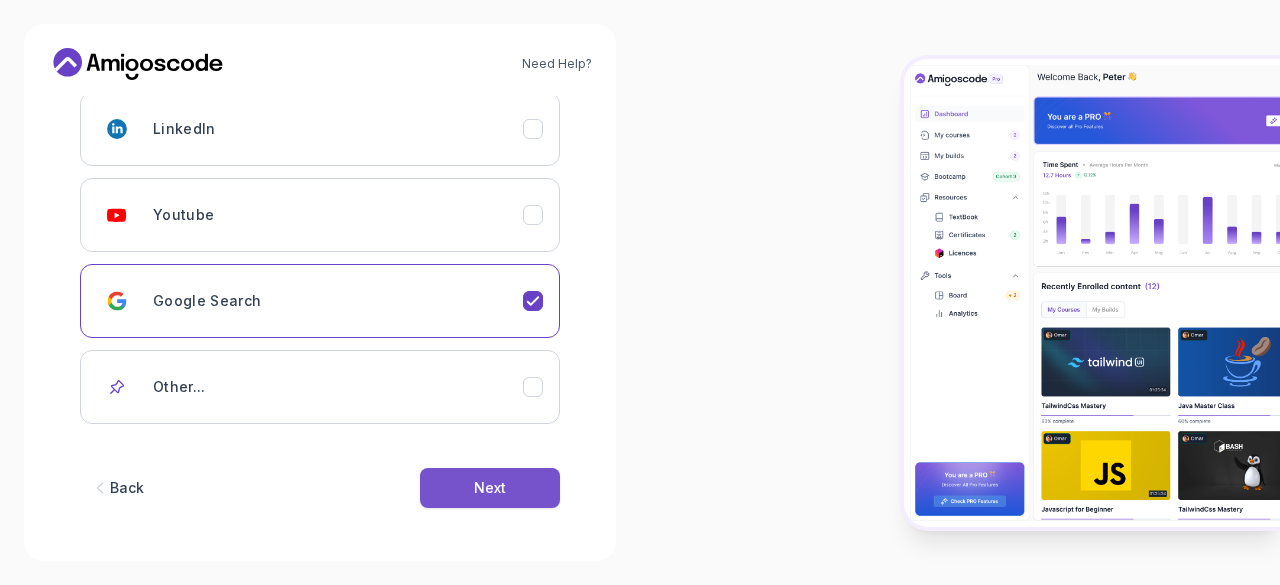 click on "Next" at bounding box center [490, 488] 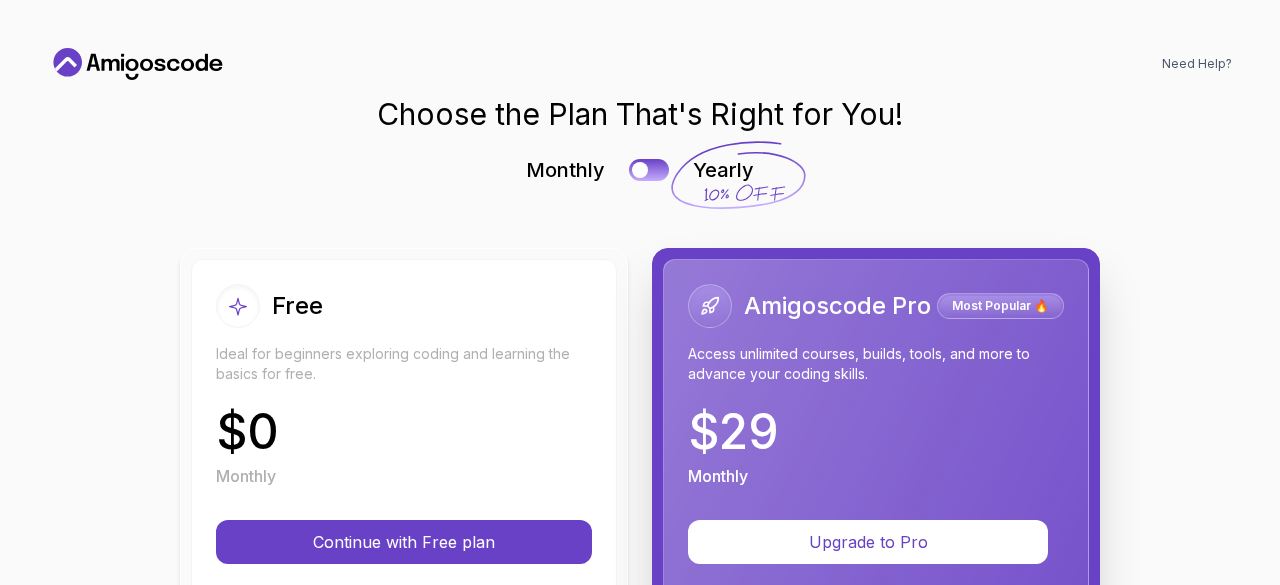 scroll, scrollTop: 0, scrollLeft: 0, axis: both 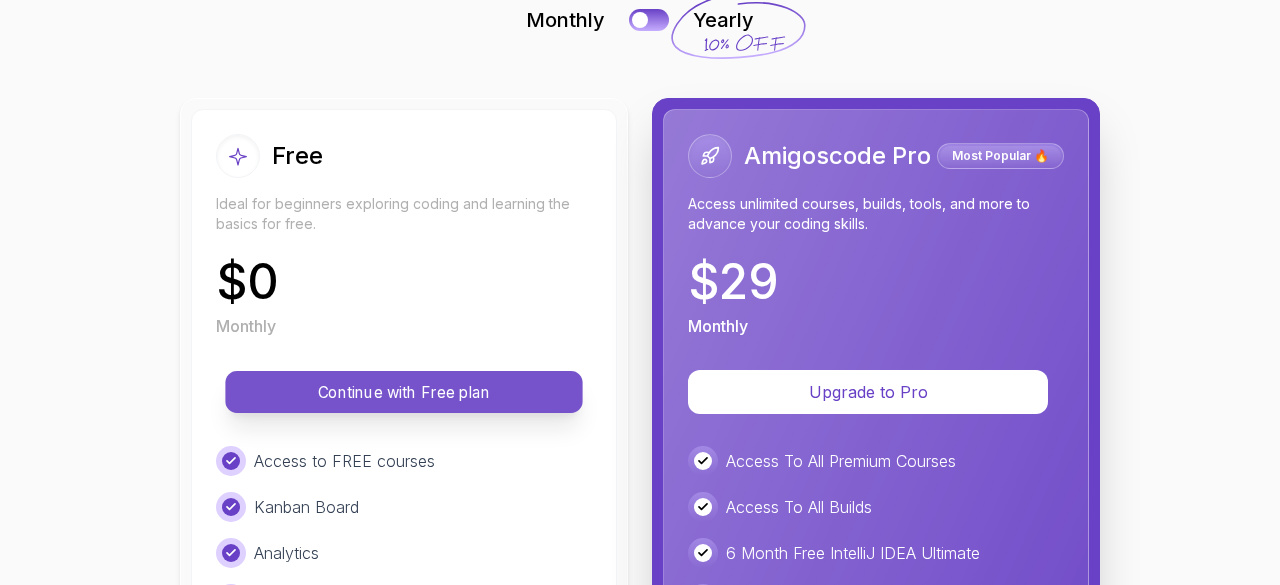 click on "Continue with Free plan" at bounding box center (404, 392) 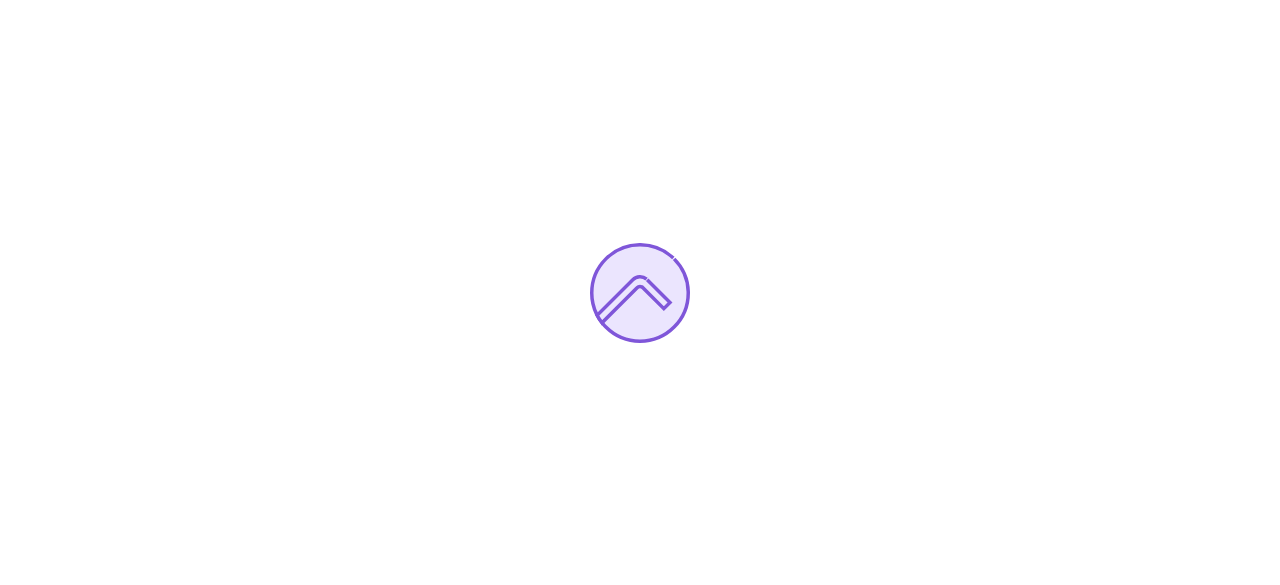 scroll, scrollTop: 0, scrollLeft: 0, axis: both 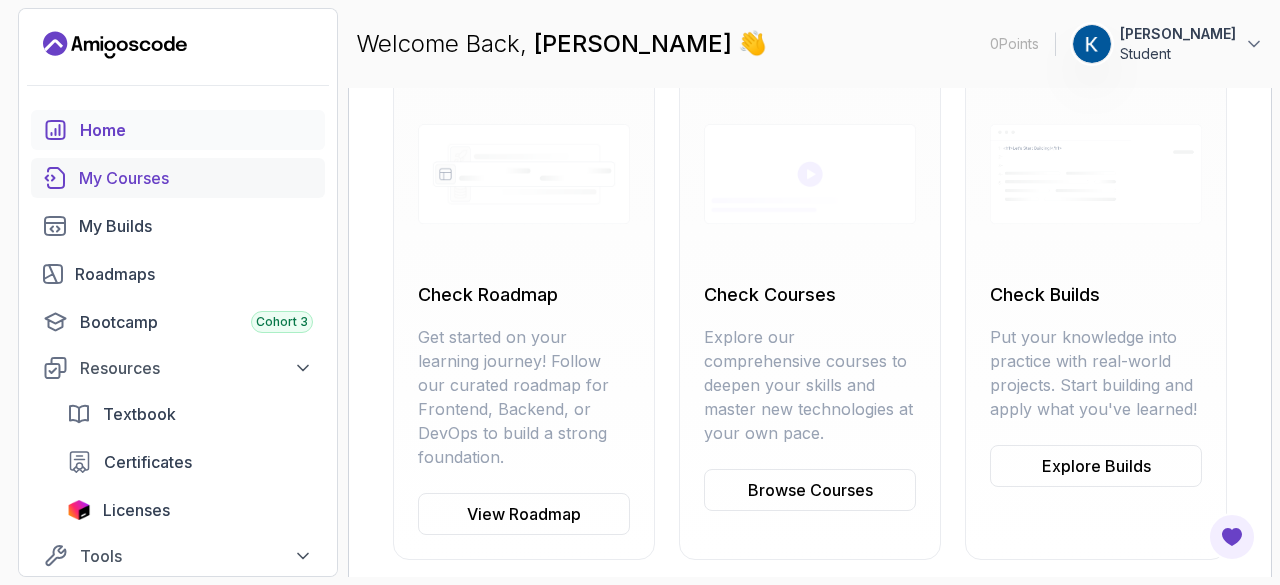 click on "My Courses" at bounding box center (196, 178) 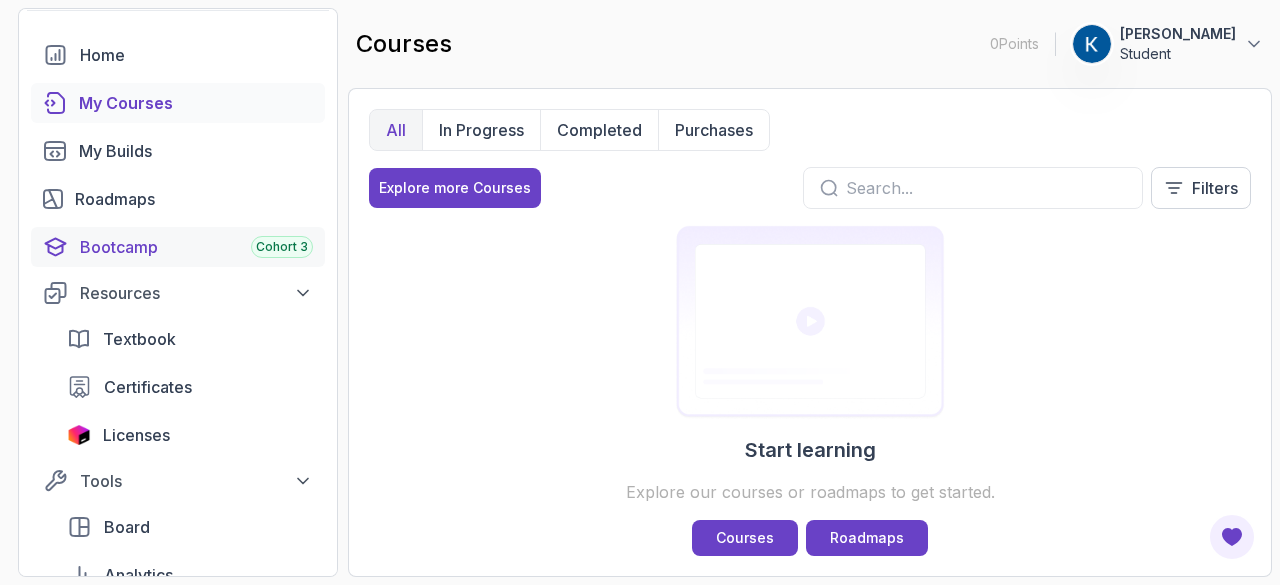 click on "Bootcamp Cohort 3" at bounding box center (196, 247) 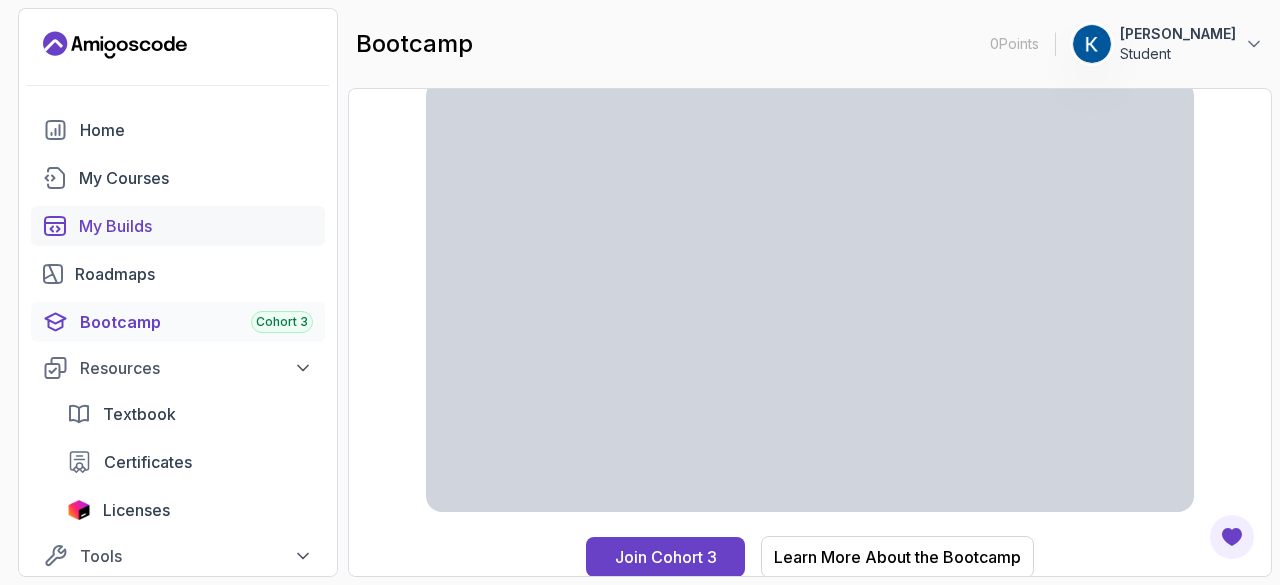 click on "My Builds" at bounding box center [196, 226] 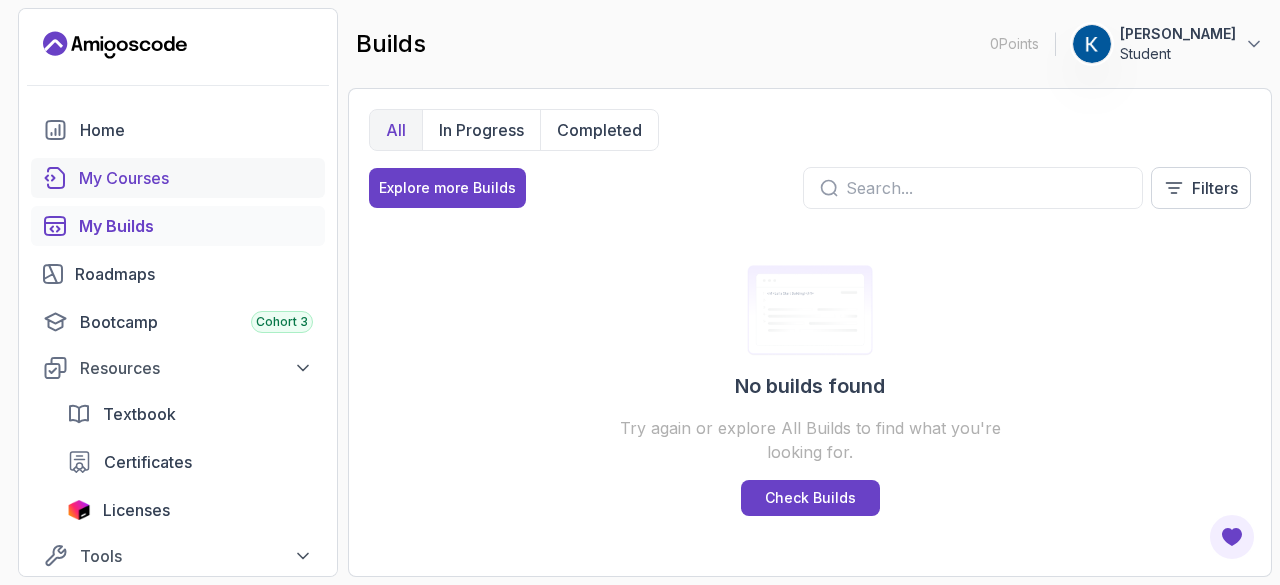 click on "My Courses" at bounding box center (196, 178) 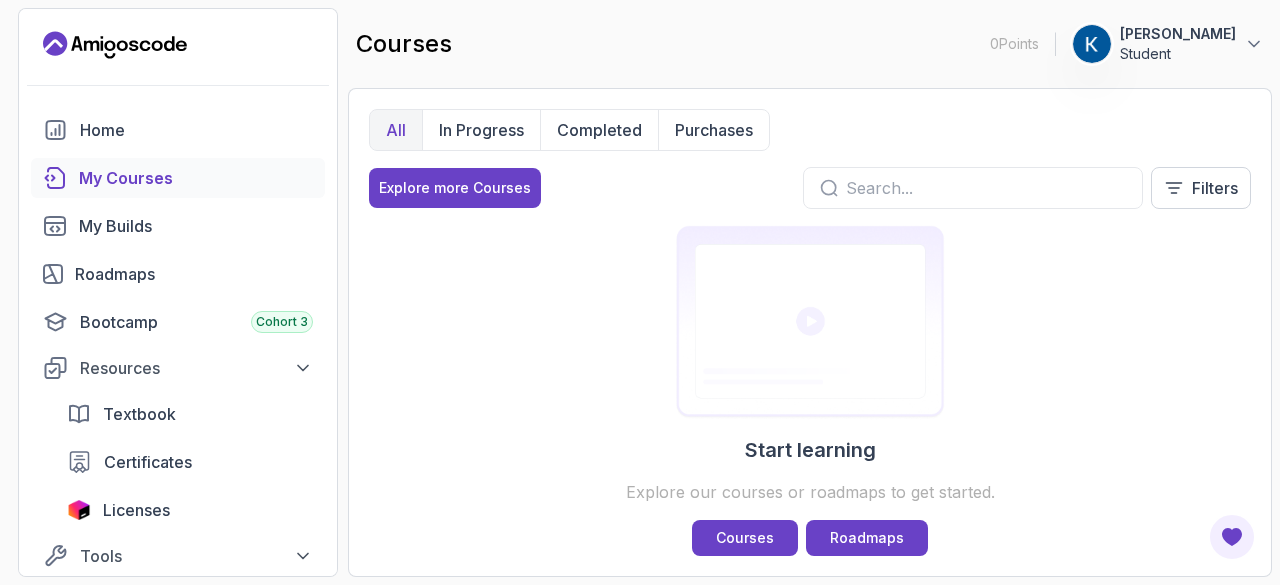 click 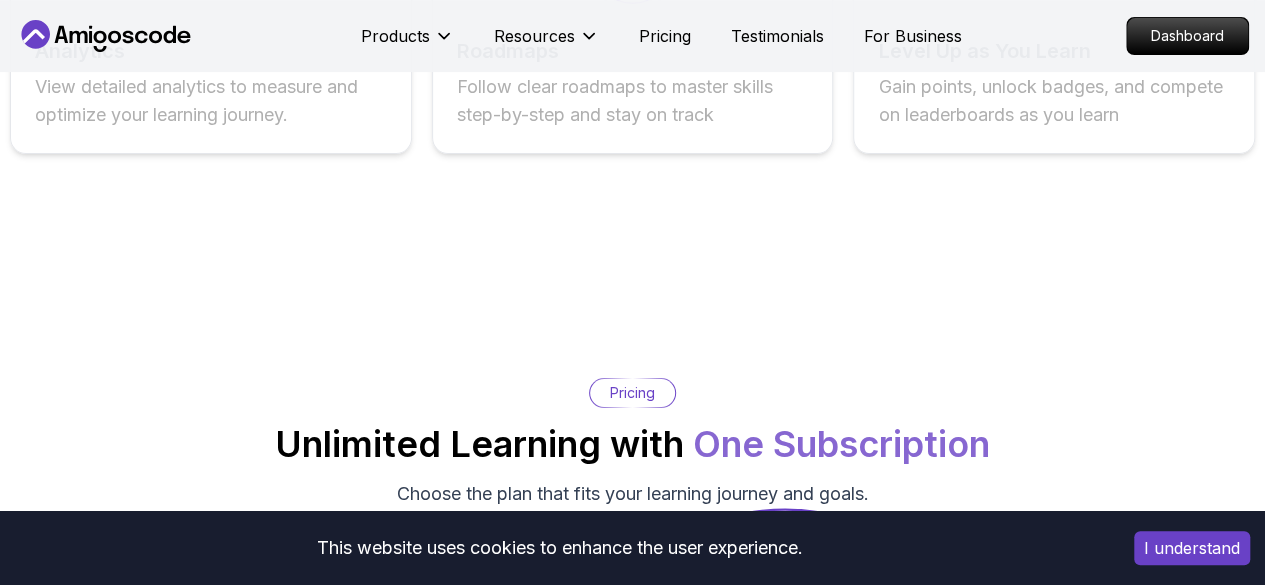 scroll, scrollTop: 3591, scrollLeft: 0, axis: vertical 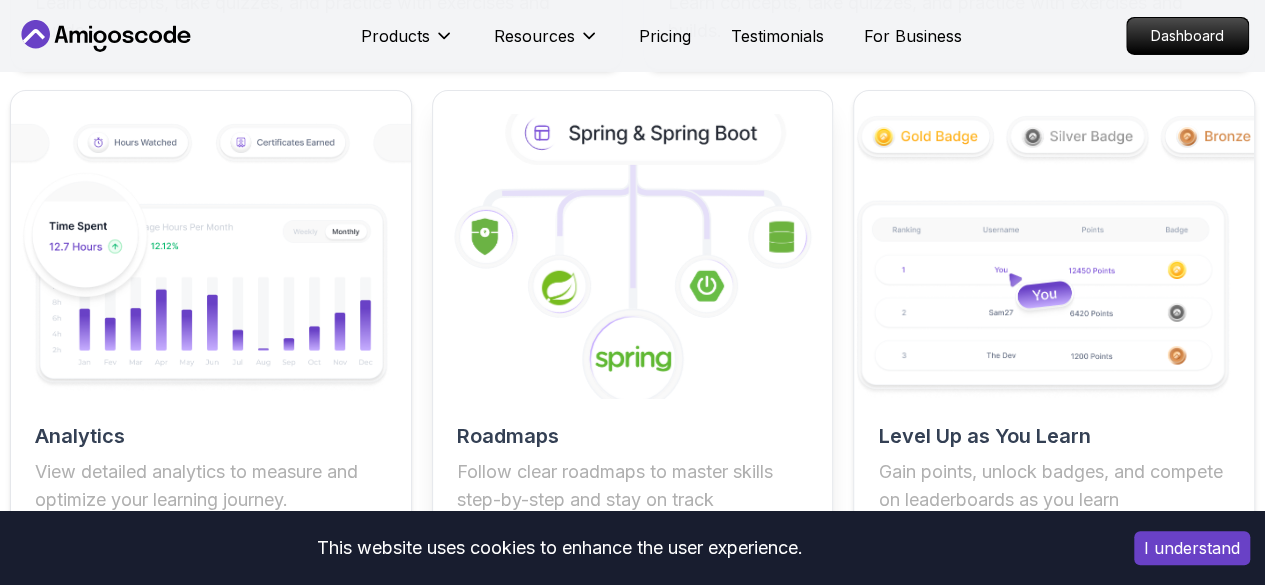 click 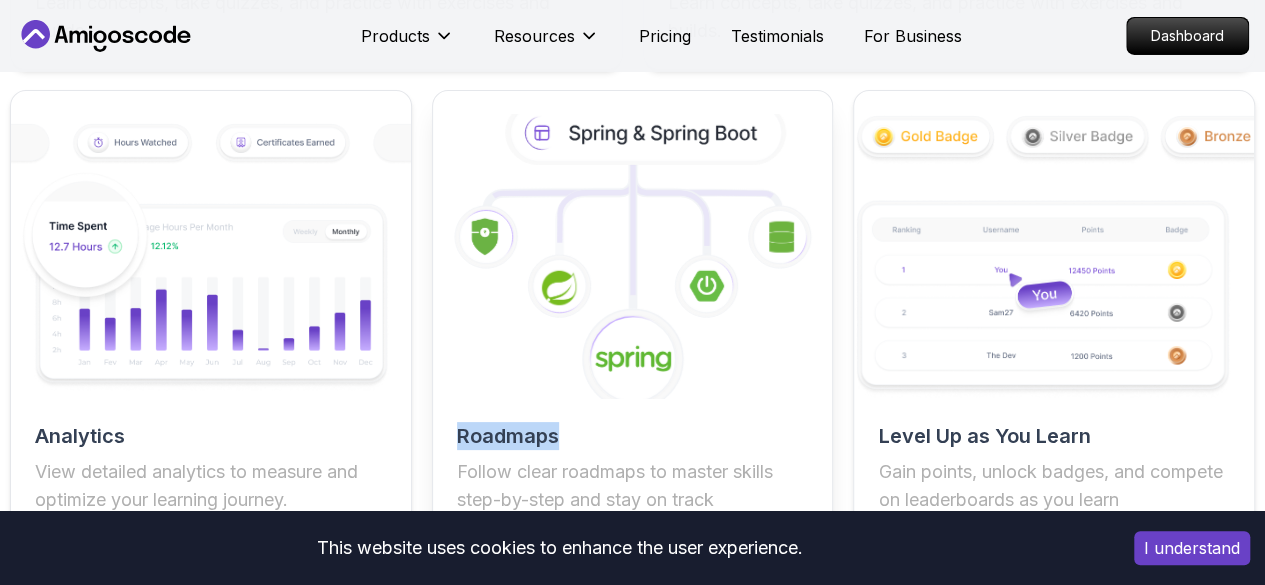 click 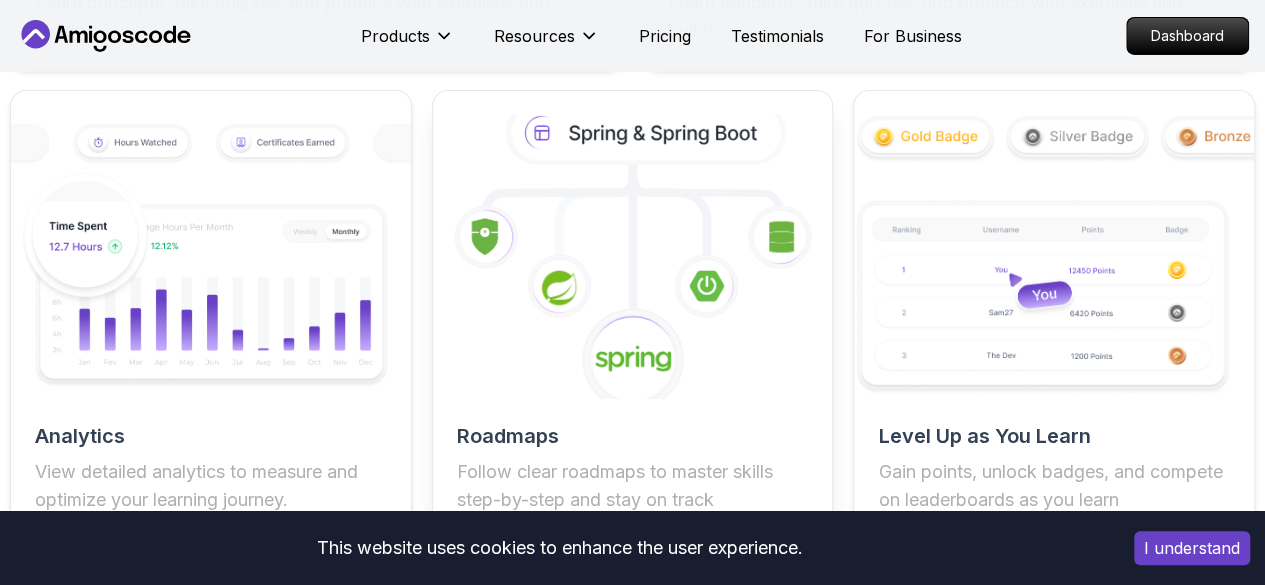 click 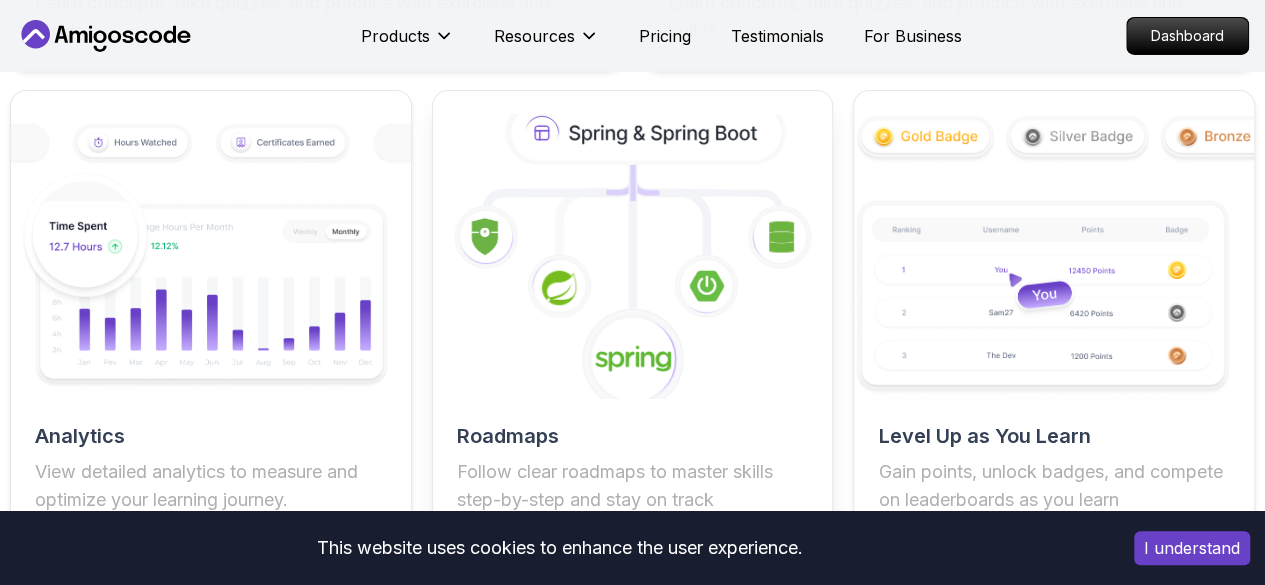 click on "Roadmaps" at bounding box center [633, 436] 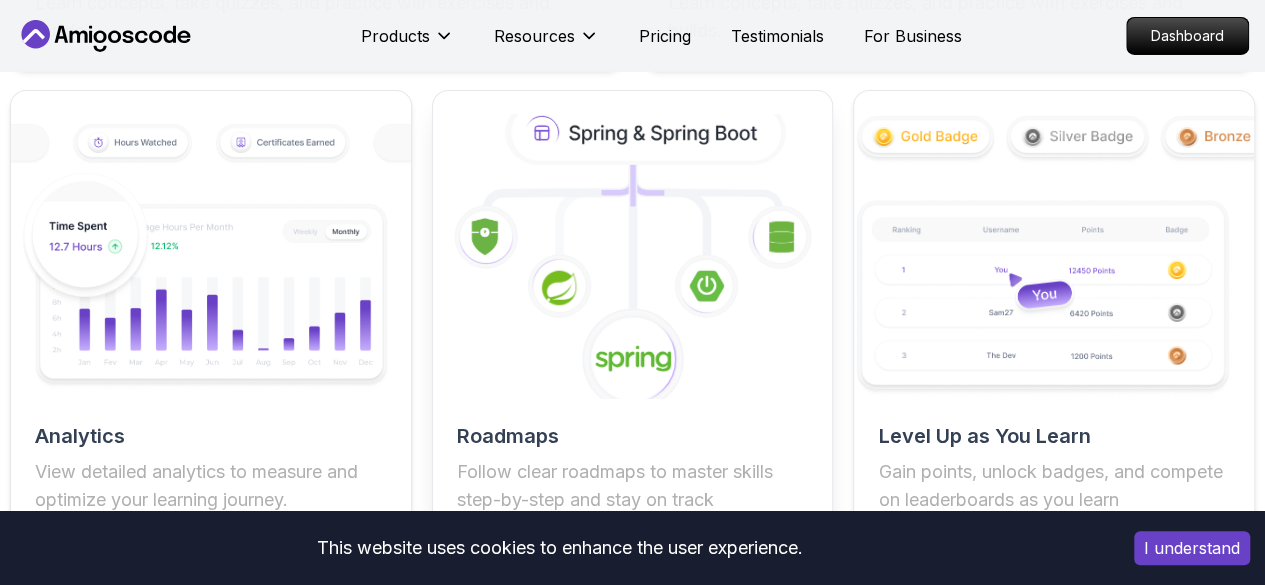 scroll, scrollTop: 3703, scrollLeft: 0, axis: vertical 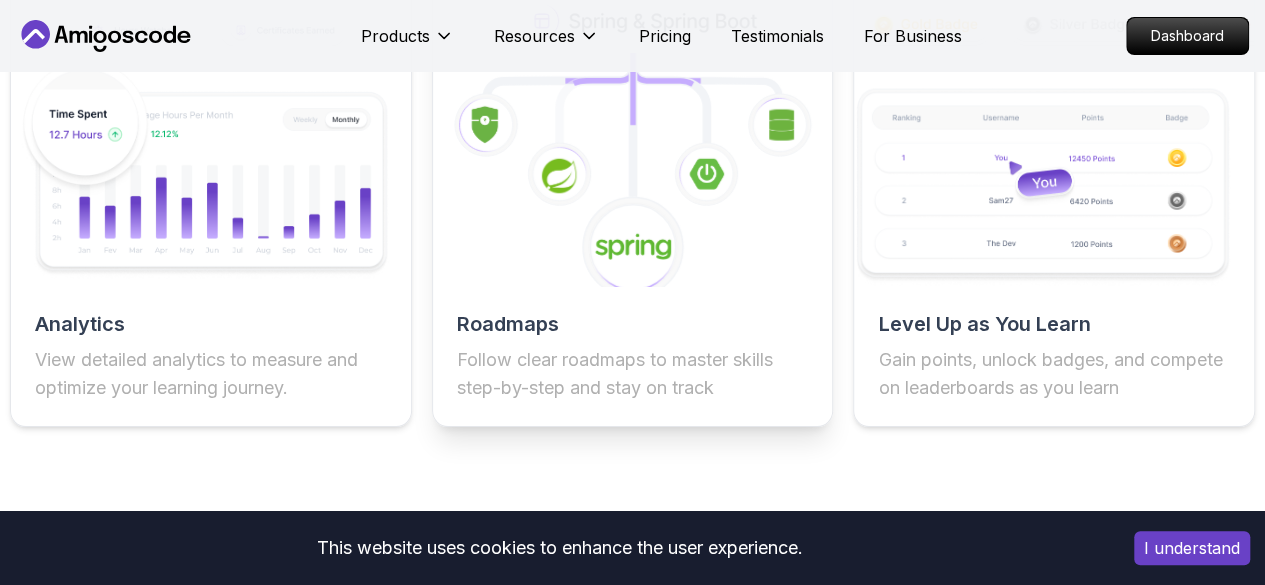 click 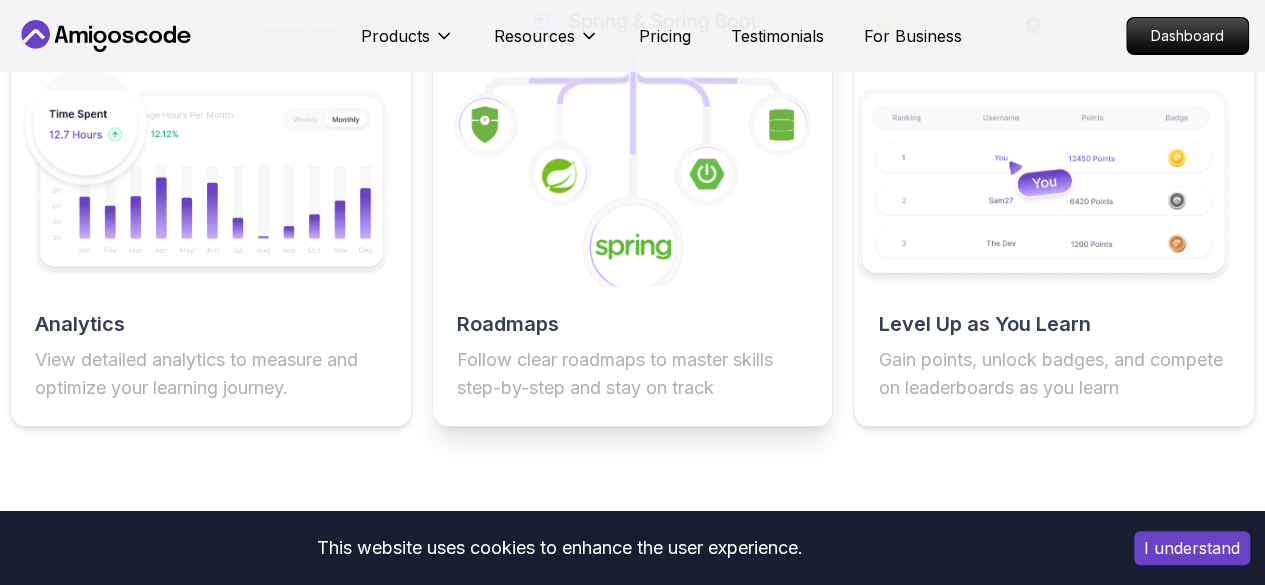 click on "Roadmaps Follow clear roadmaps to master skills step-by-step and stay on track" at bounding box center (633, 202) 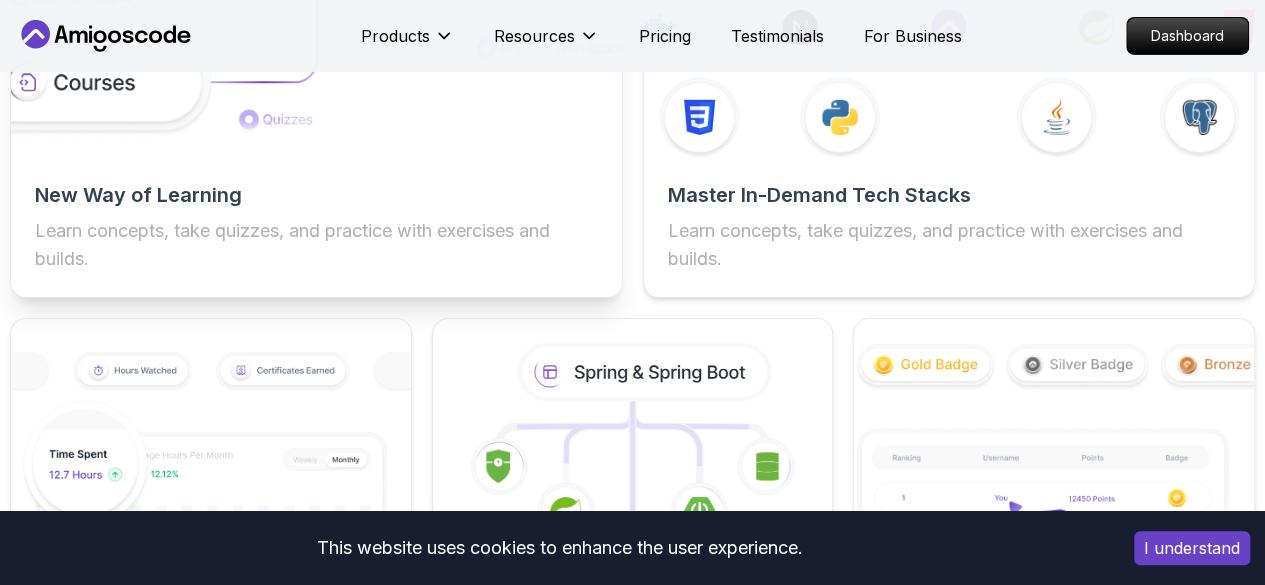 scroll, scrollTop: 3325, scrollLeft: 0, axis: vertical 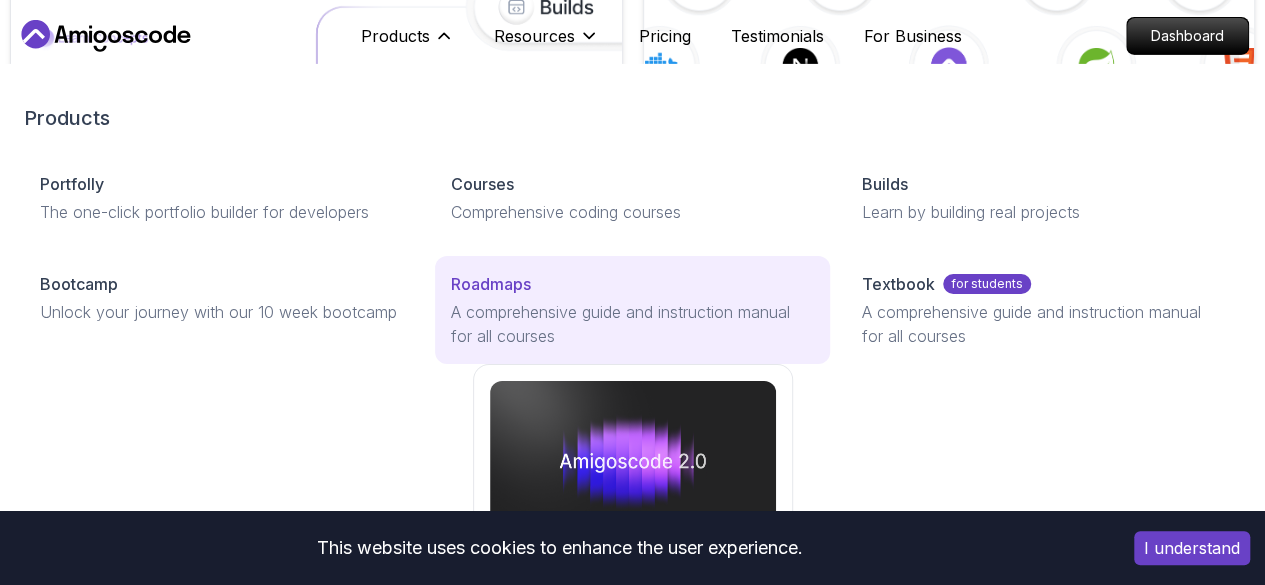click on "A comprehensive guide and instruction manual for all courses" at bounding box center (632, 324) 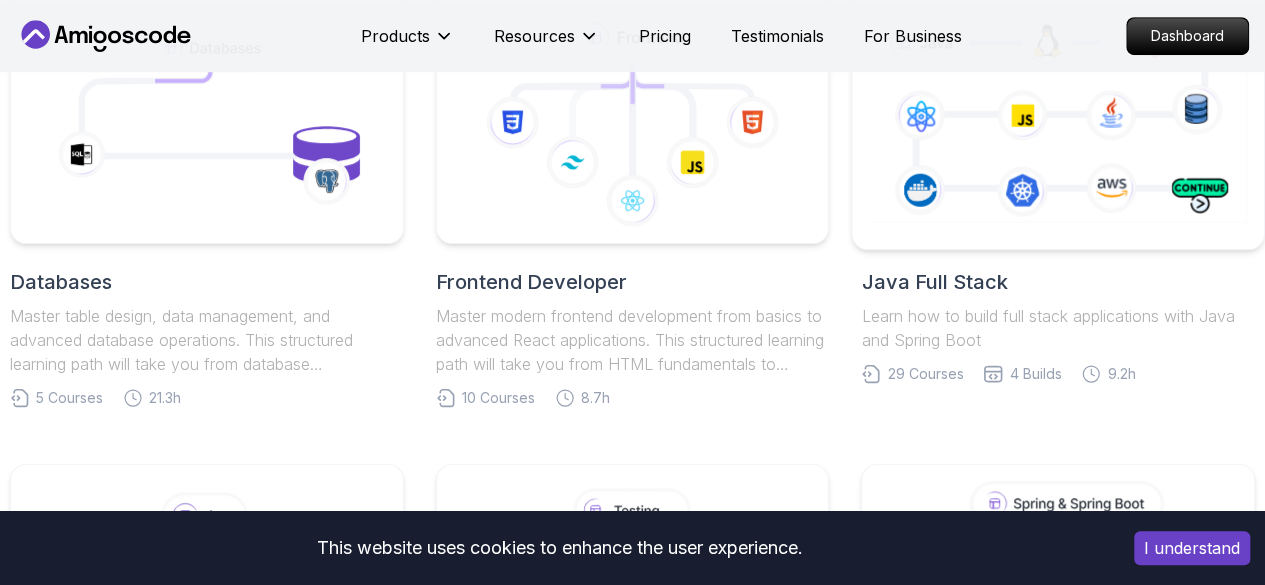 scroll, scrollTop: 917, scrollLeft: 0, axis: vertical 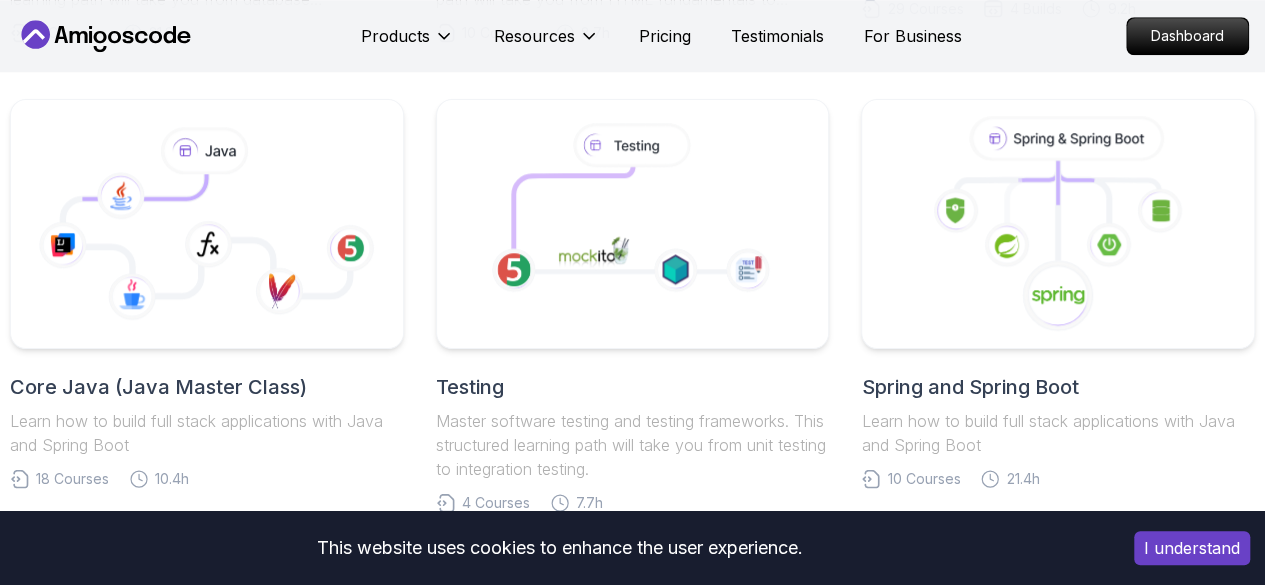 click 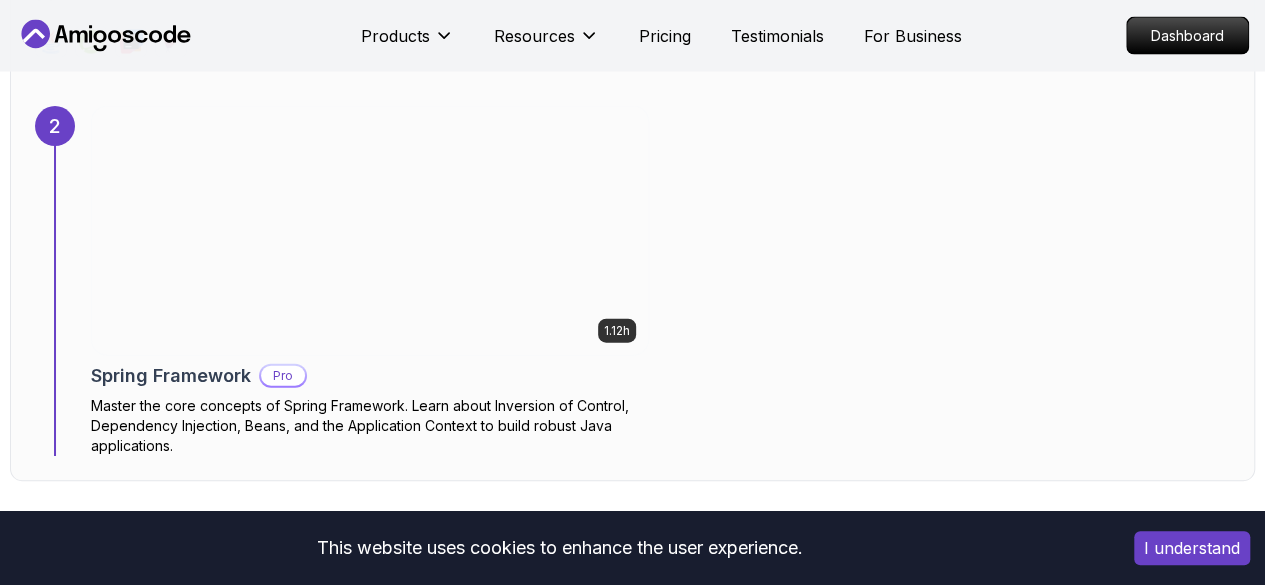 scroll, scrollTop: 2083, scrollLeft: 0, axis: vertical 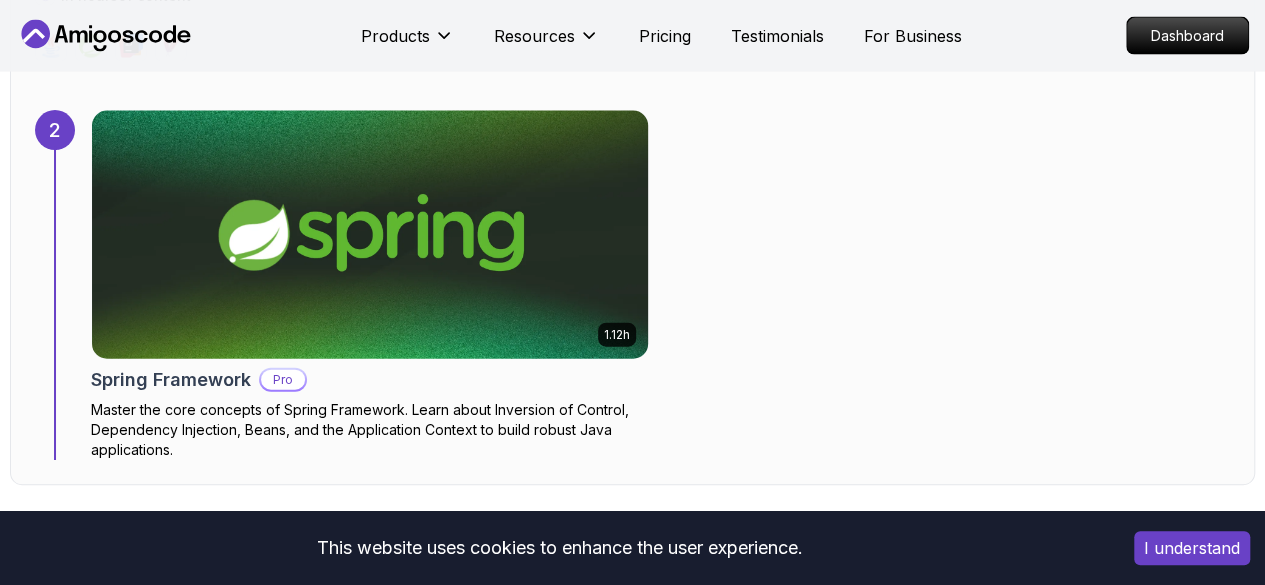 click at bounding box center [369, 235] 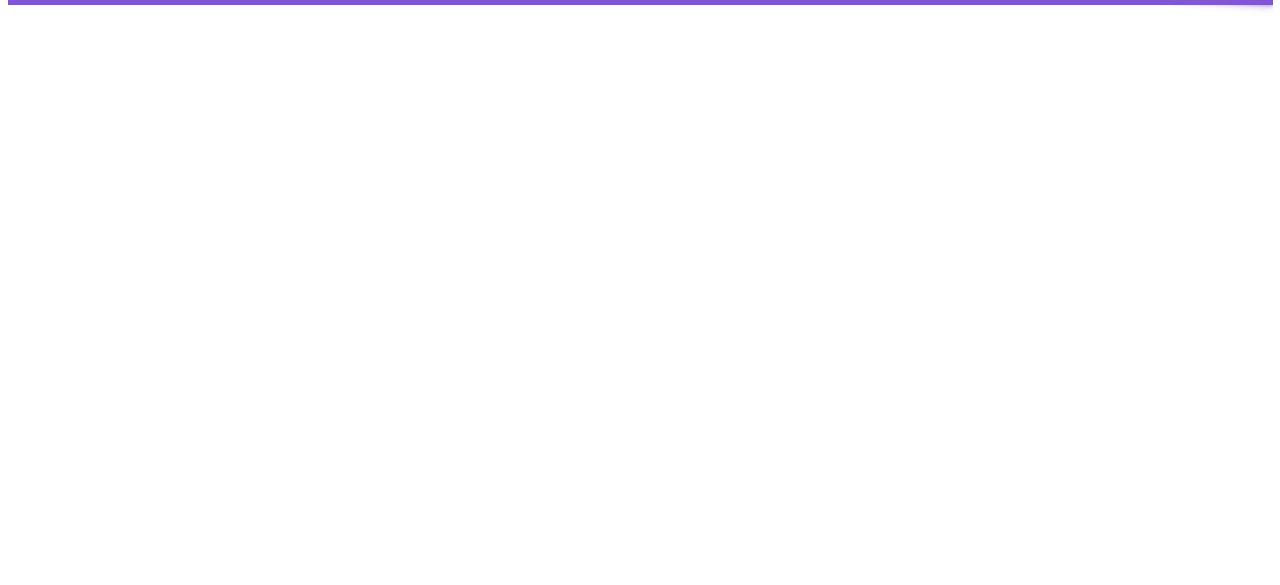 scroll, scrollTop: 0, scrollLeft: 0, axis: both 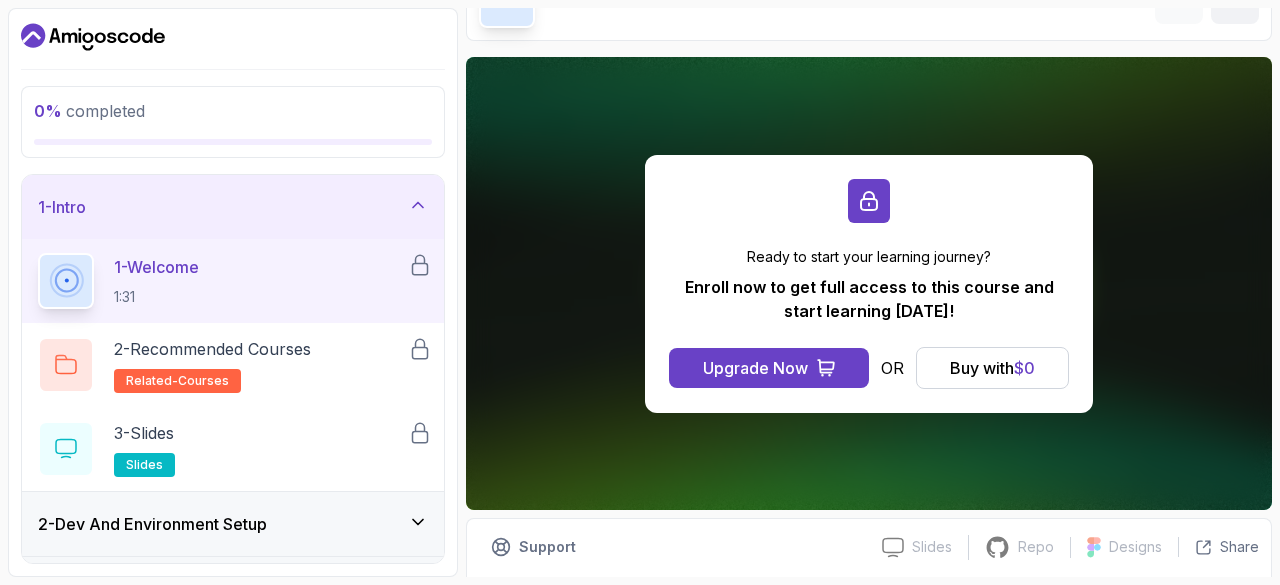click on "Enroll now to get full access to this course and start learning [DATE]!" at bounding box center (869, 299) 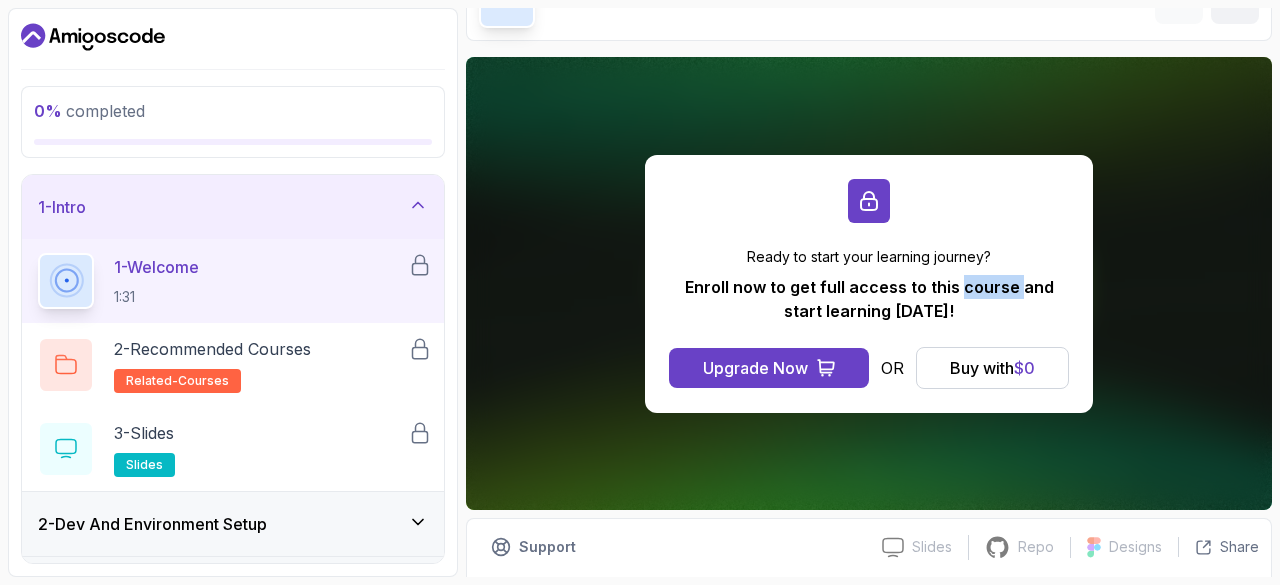 click on "Enroll now to get full access to this course and start learning [DATE]!" at bounding box center (869, 299) 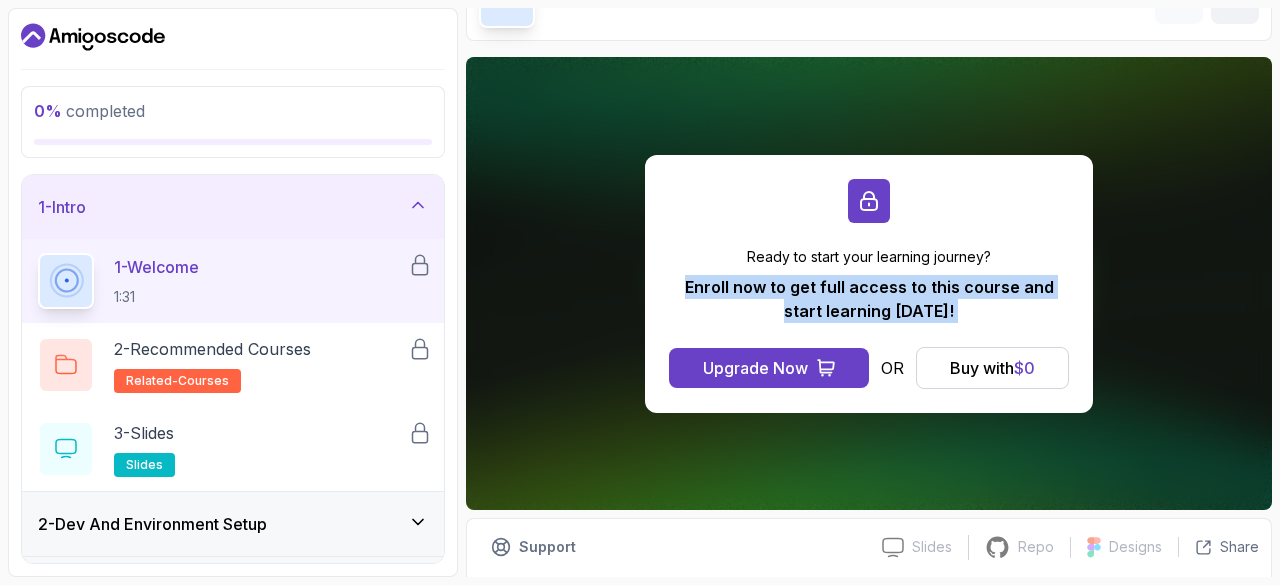 click on "Enroll now to get full access to this course and start learning [DATE]!" at bounding box center (869, 299) 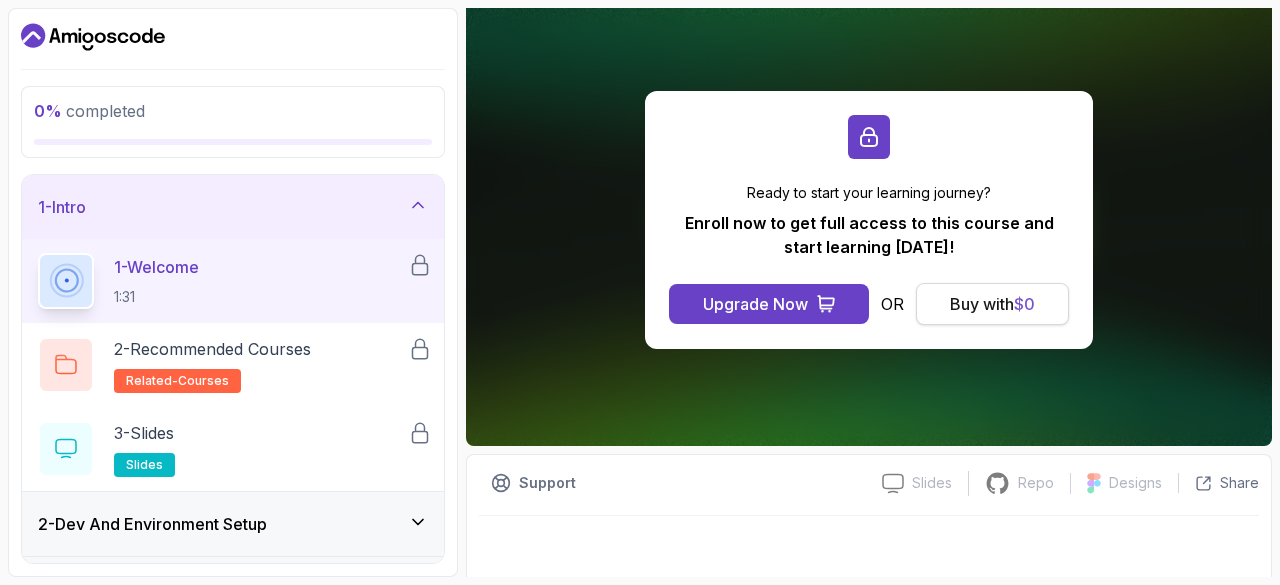 scroll, scrollTop: 188, scrollLeft: 0, axis: vertical 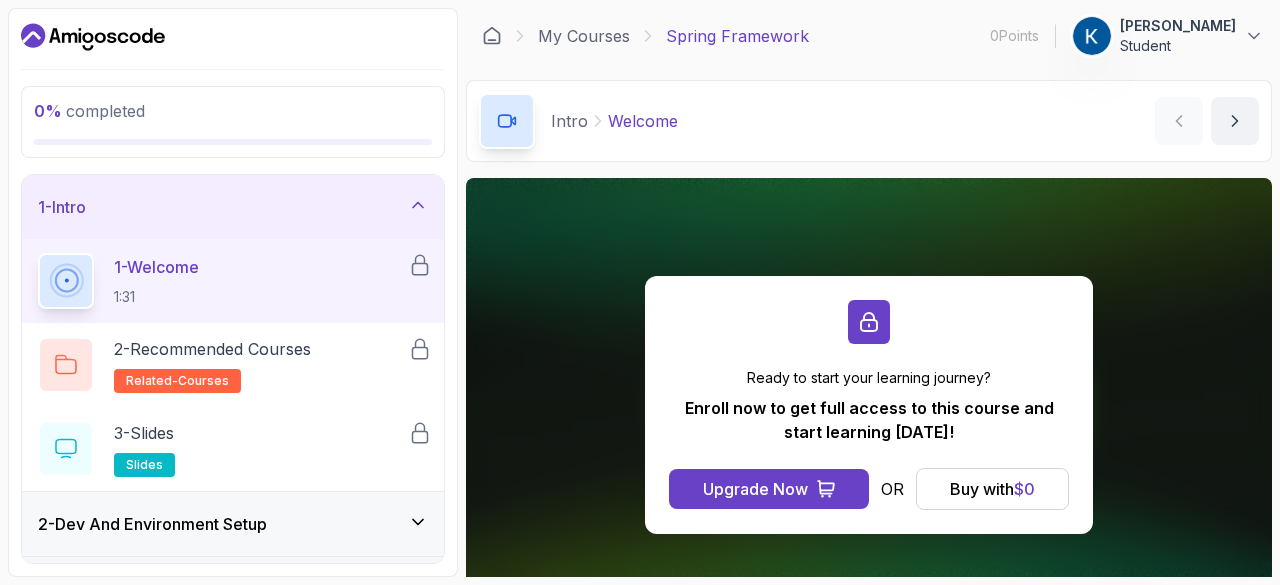 click on "Buy with  $ 0" at bounding box center [992, 489] 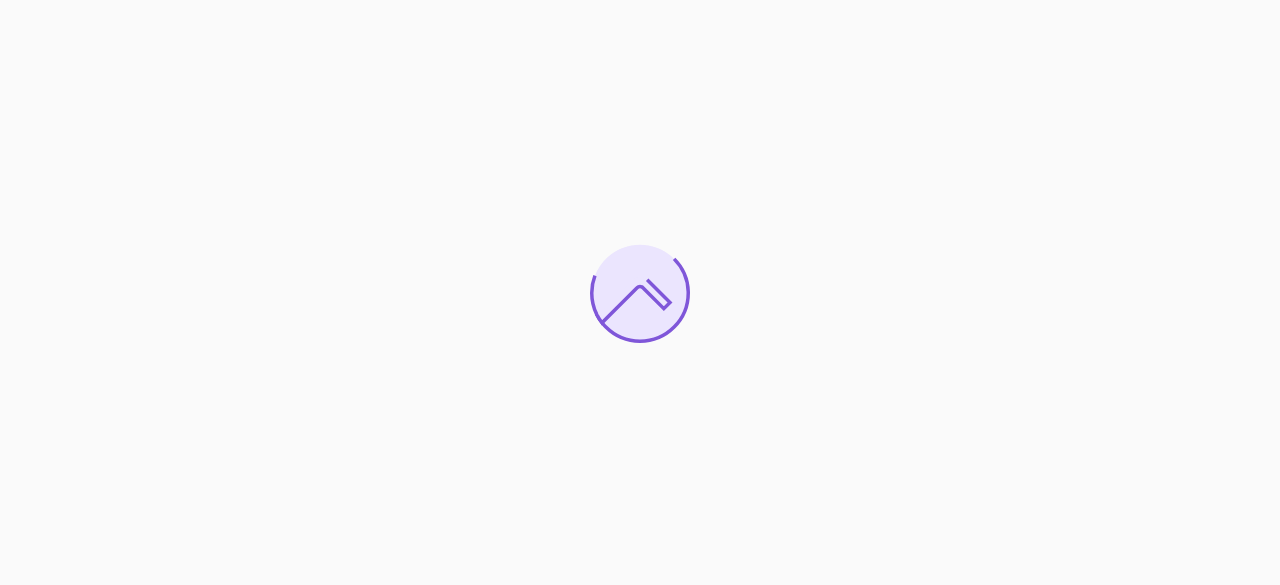 scroll, scrollTop: 0, scrollLeft: 0, axis: both 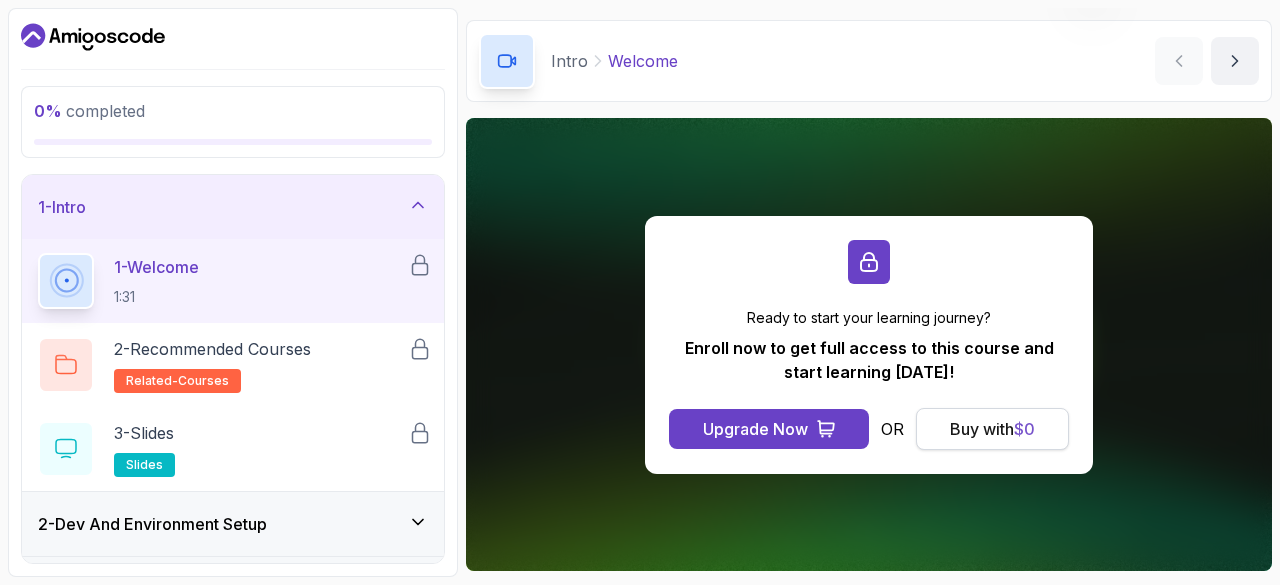 click on "Buy with  $ 0" at bounding box center (992, 429) 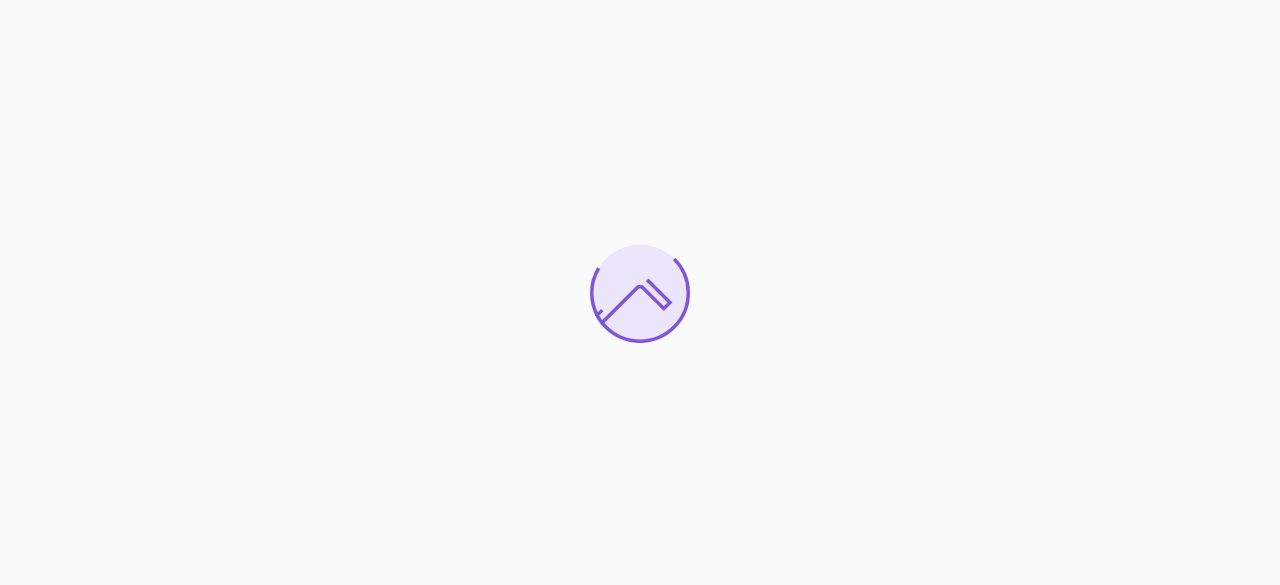 scroll, scrollTop: 0, scrollLeft: 0, axis: both 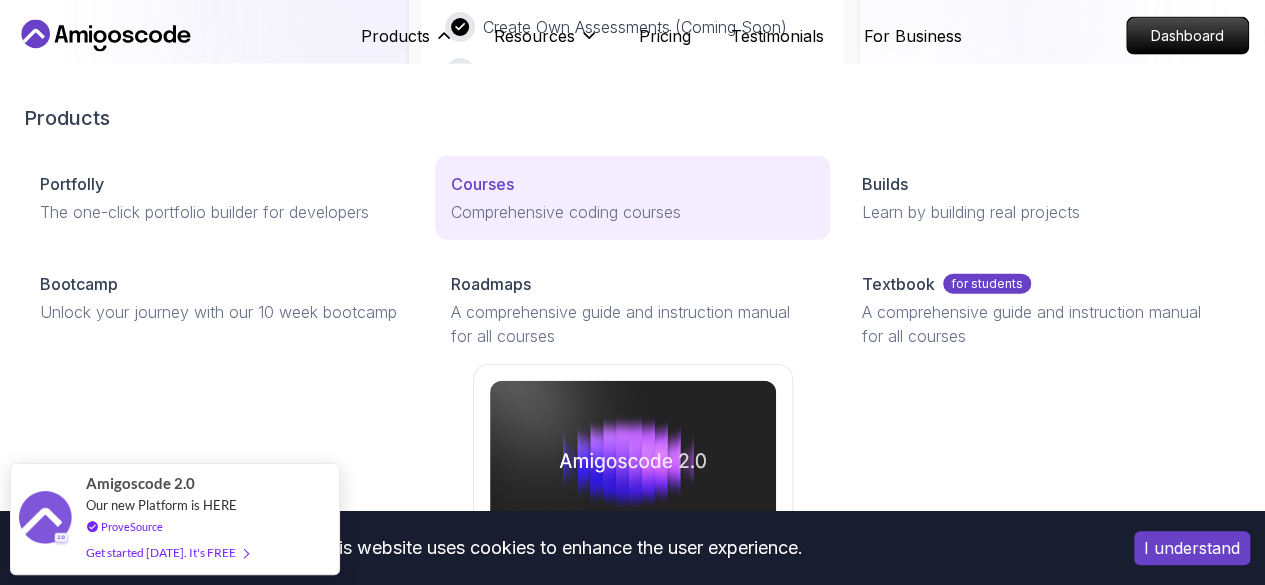 click on "Courses" at bounding box center [632, 184] 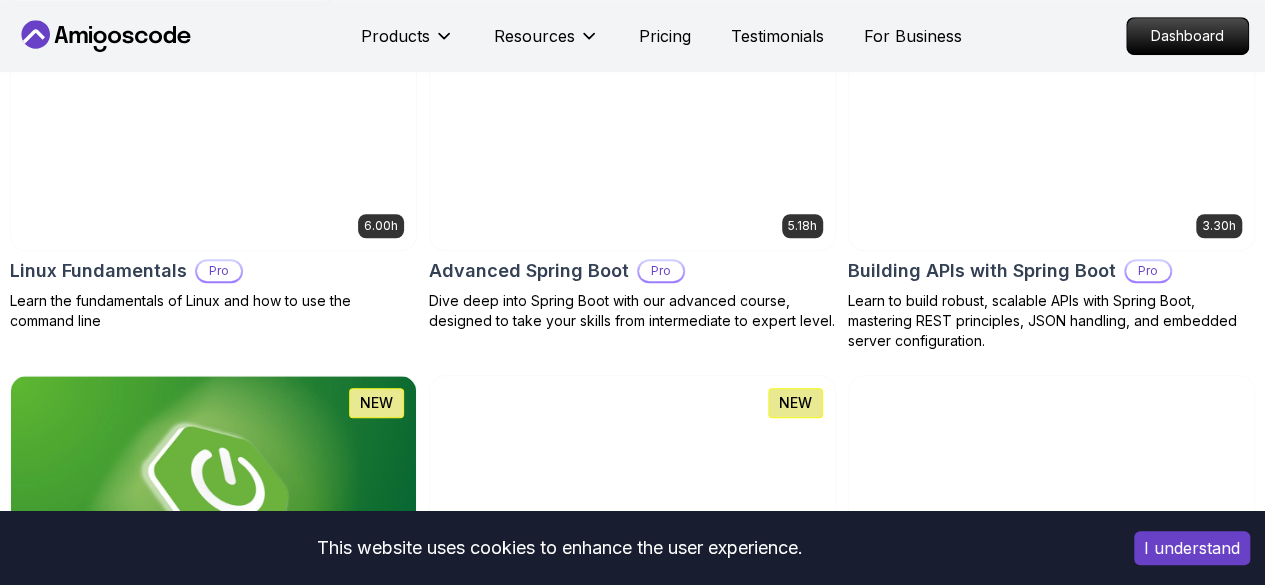 scroll, scrollTop: 675, scrollLeft: 0, axis: vertical 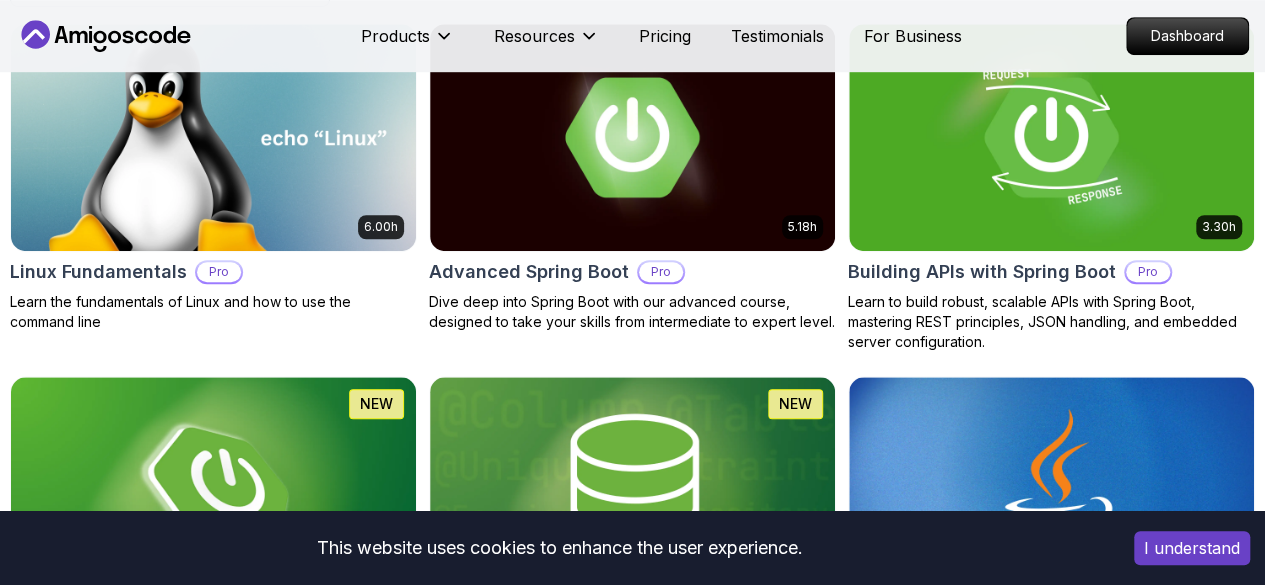 drag, startPoint x: 148, startPoint y: 193, endPoint x: 150, endPoint y: 178, distance: 15.132746 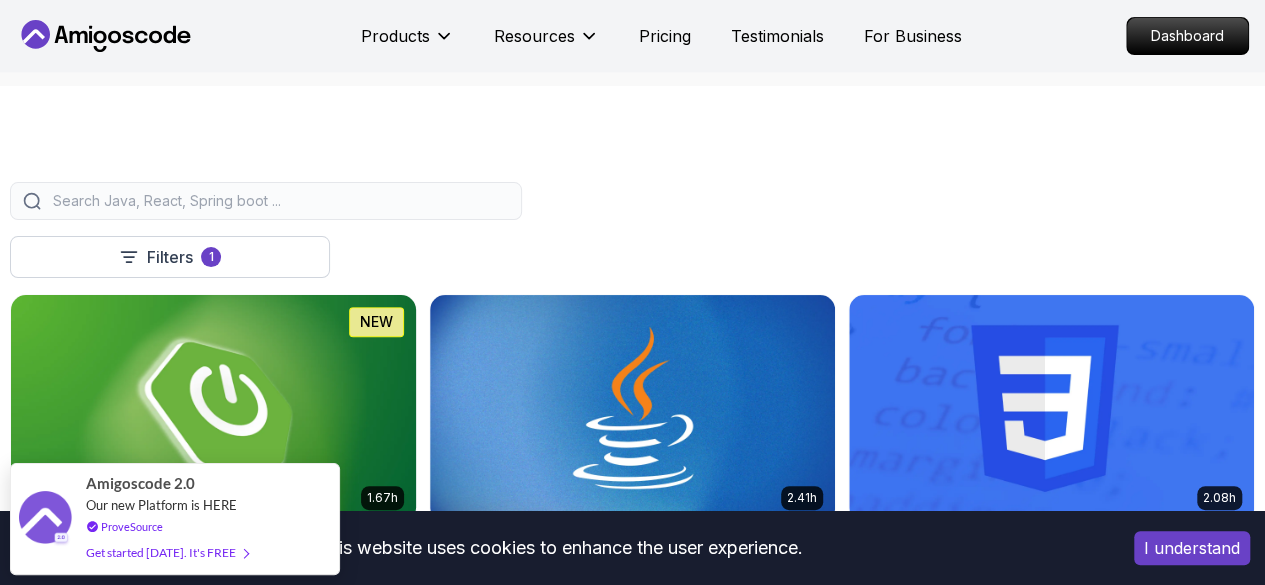 scroll, scrollTop: 362, scrollLeft: 0, axis: vertical 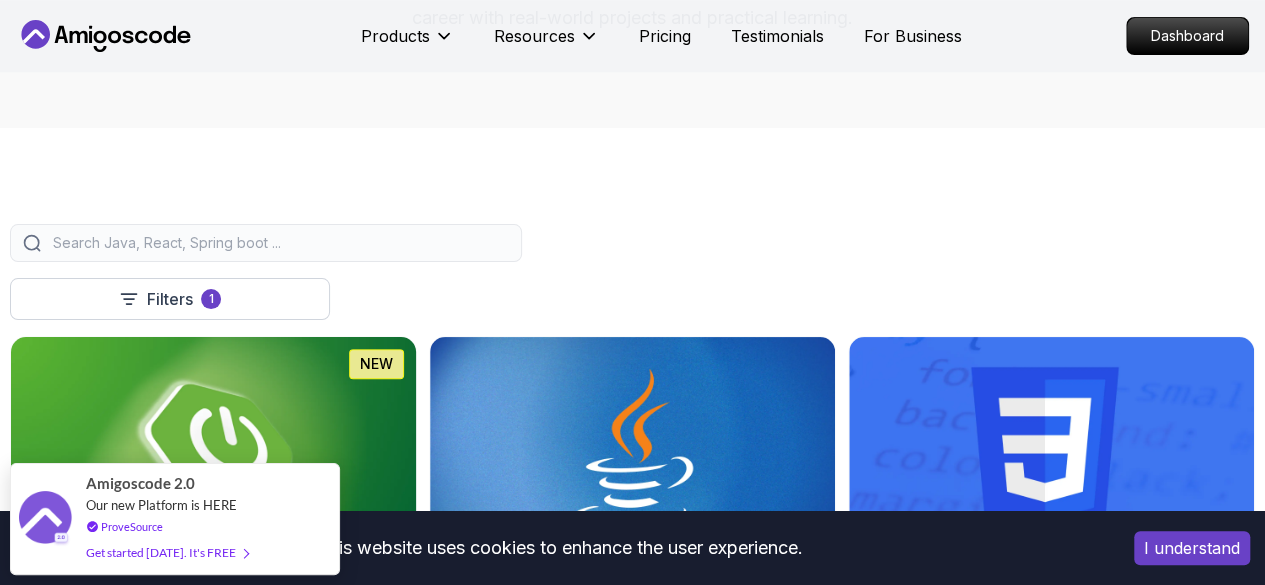 click at bounding box center (213, 450) 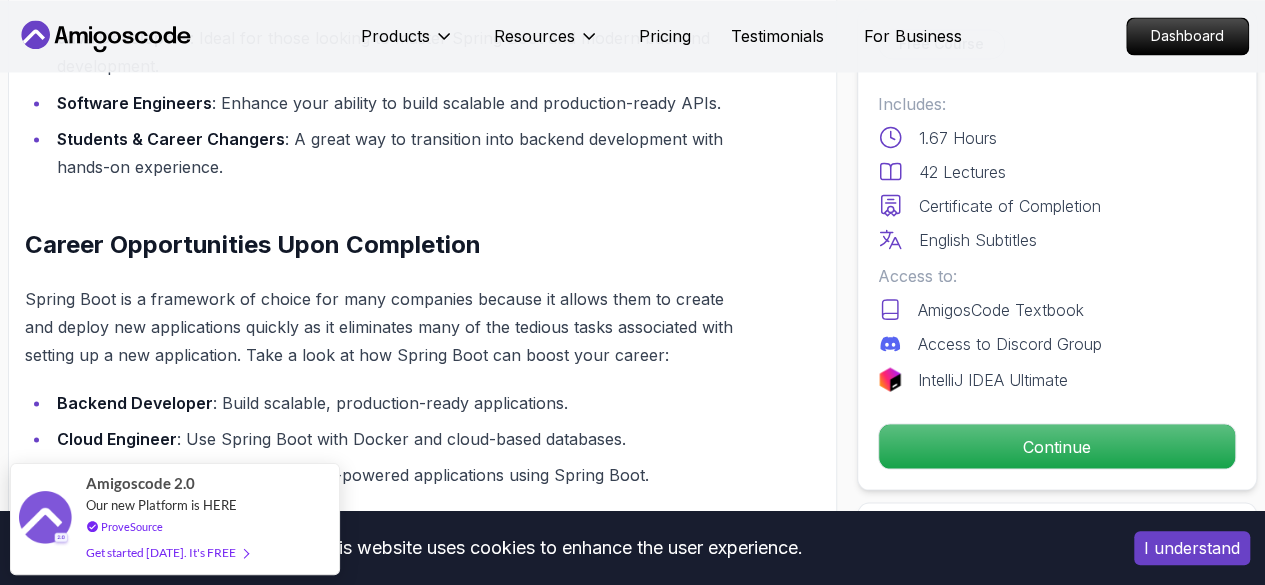 scroll, scrollTop: 1827, scrollLeft: 0, axis: vertical 